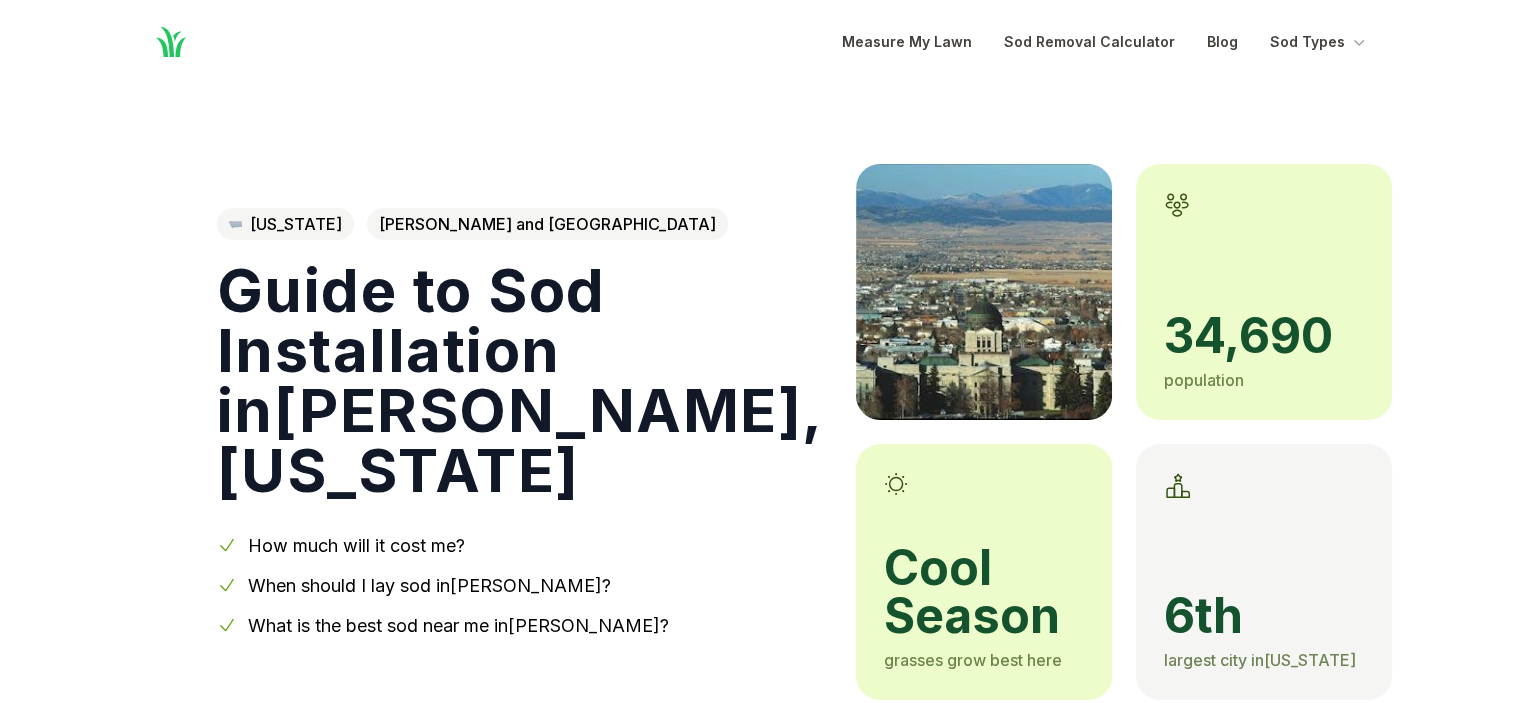scroll, scrollTop: 100, scrollLeft: 0, axis: vertical 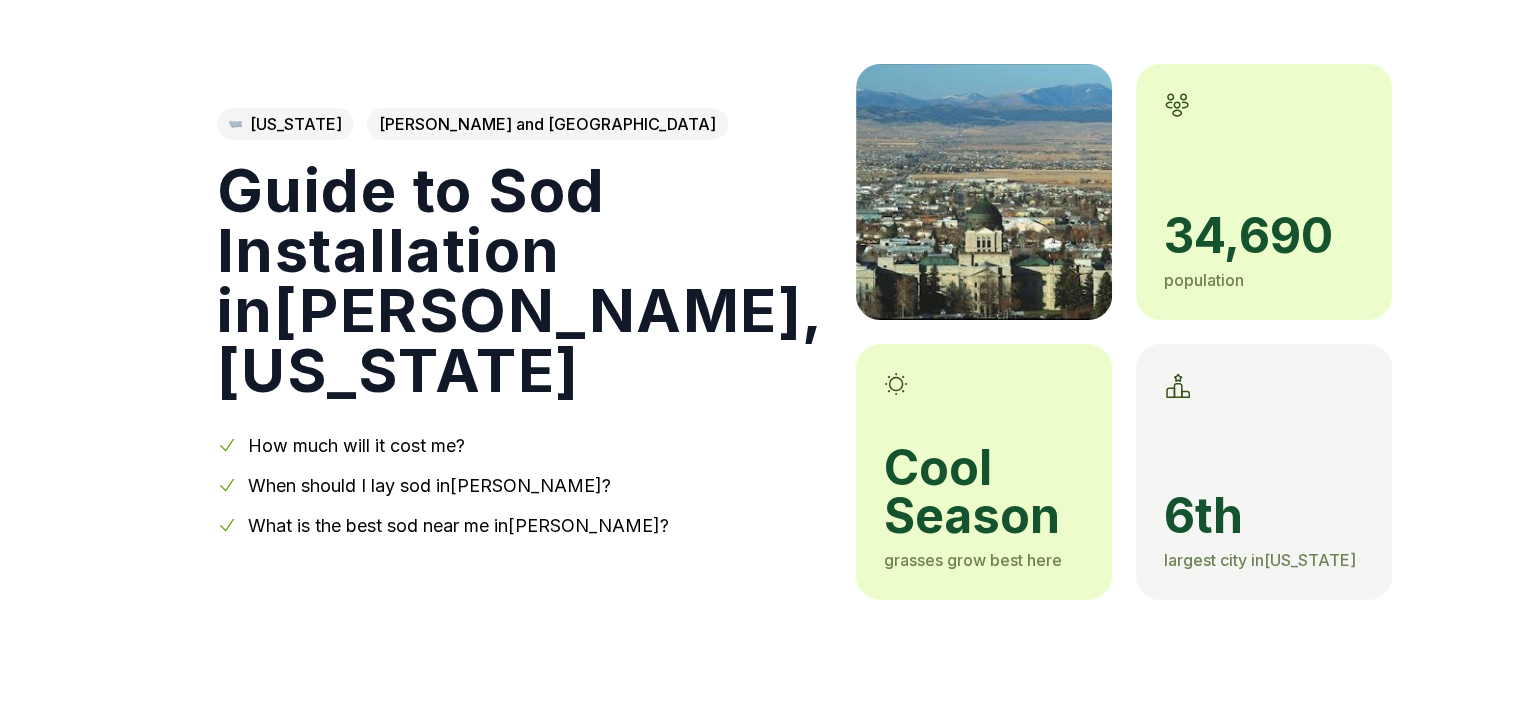 click on "How much will it cost me?" at bounding box center [356, 445] 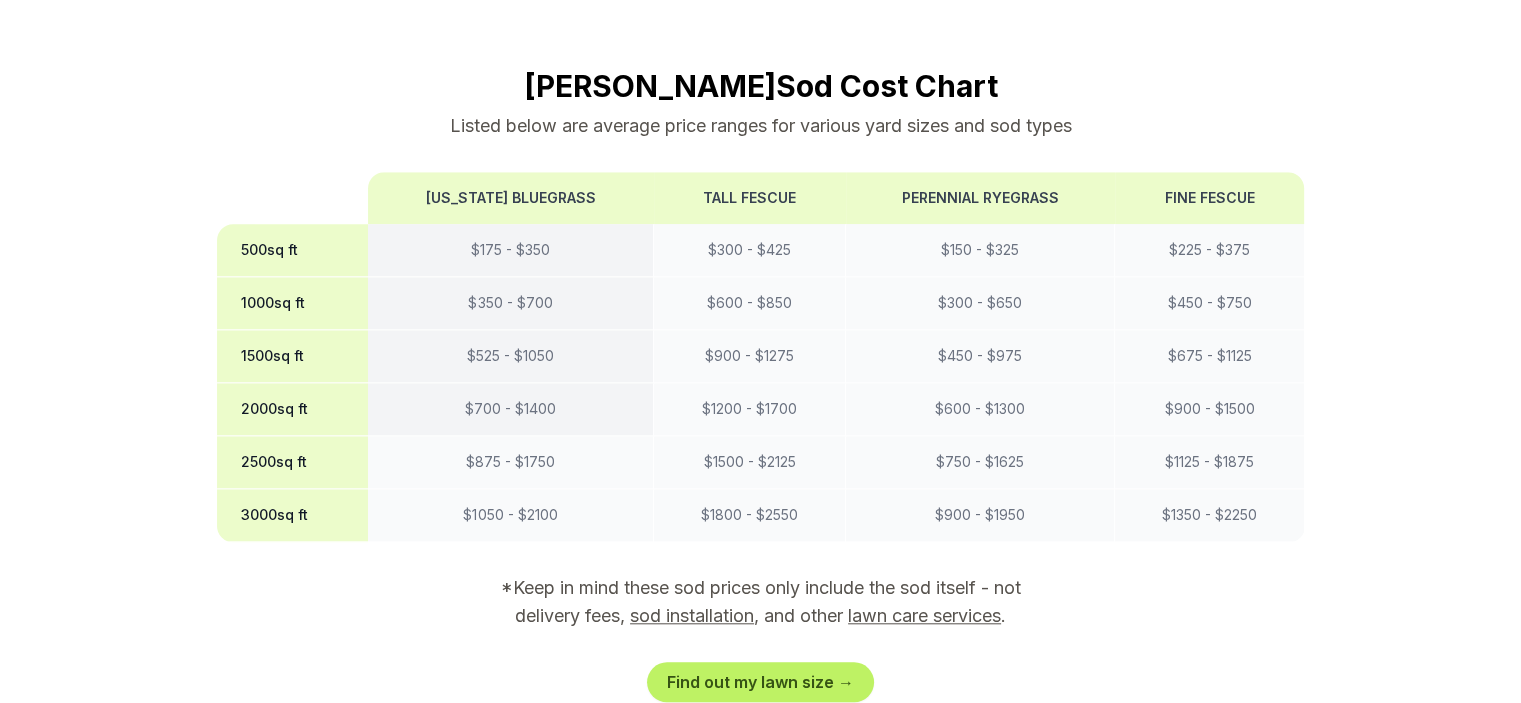 click on "$ 700   - $ 1400" at bounding box center [511, 409] 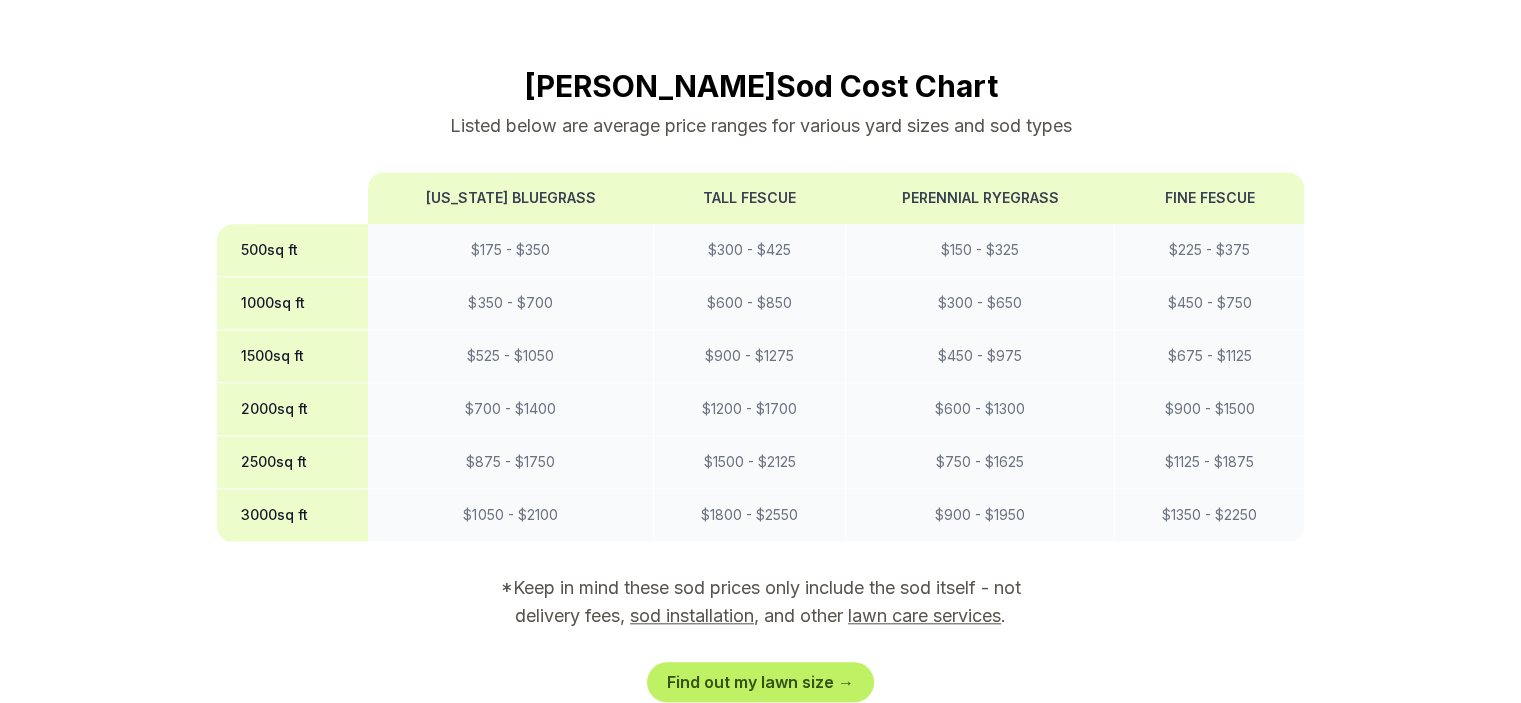 click on "2000  sq ft" at bounding box center (292, 409) 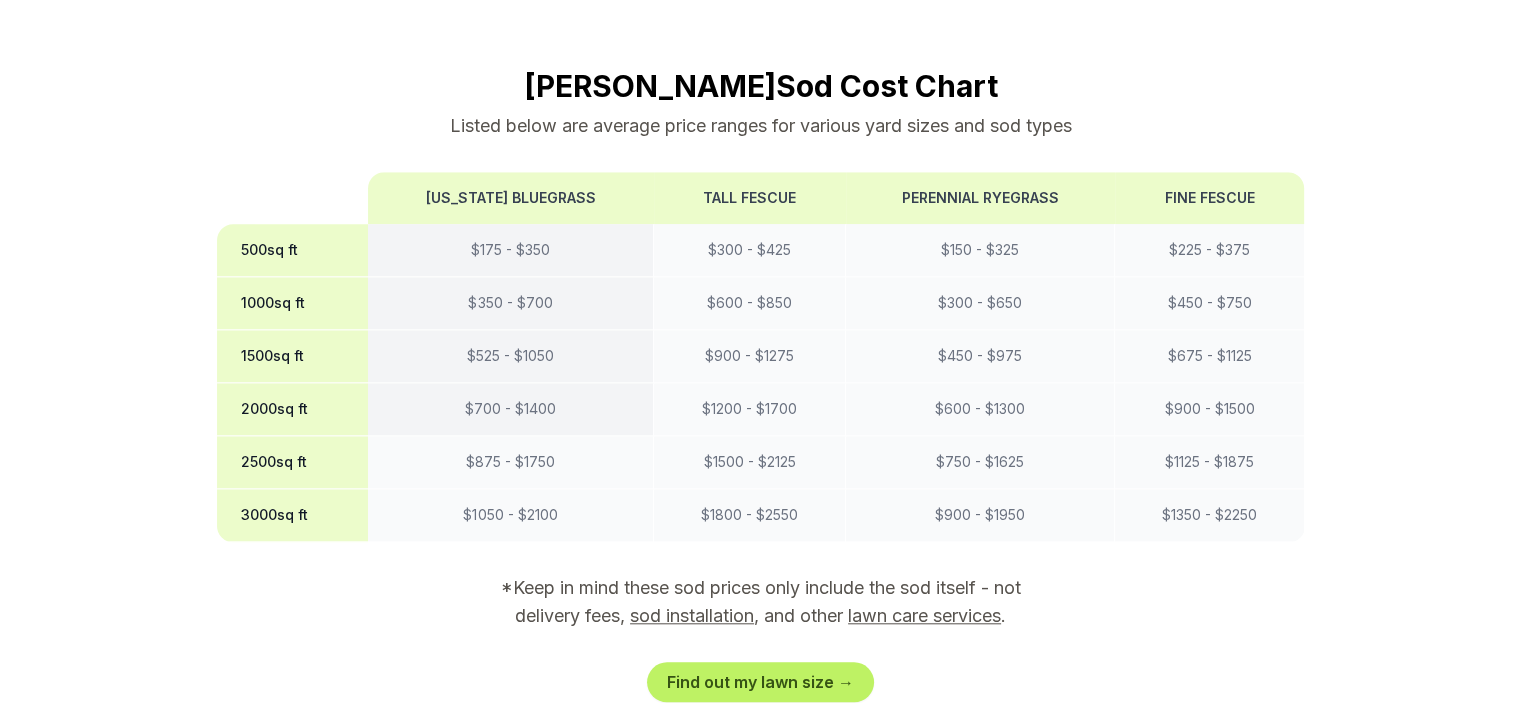 click on "$ 700   - $ 1400" at bounding box center [511, 409] 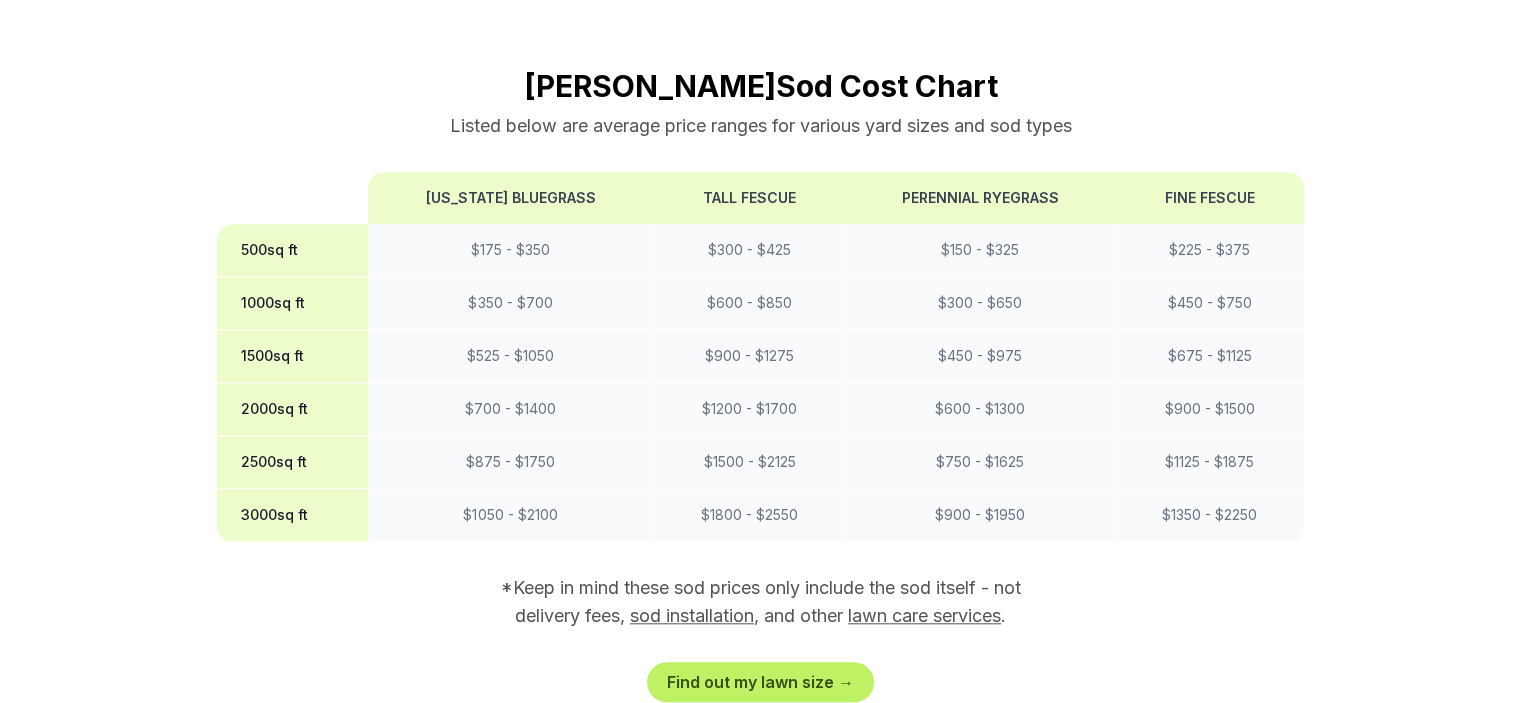 drag, startPoint x: 718, startPoint y: 559, endPoint x: 971, endPoint y: 570, distance: 253.23901 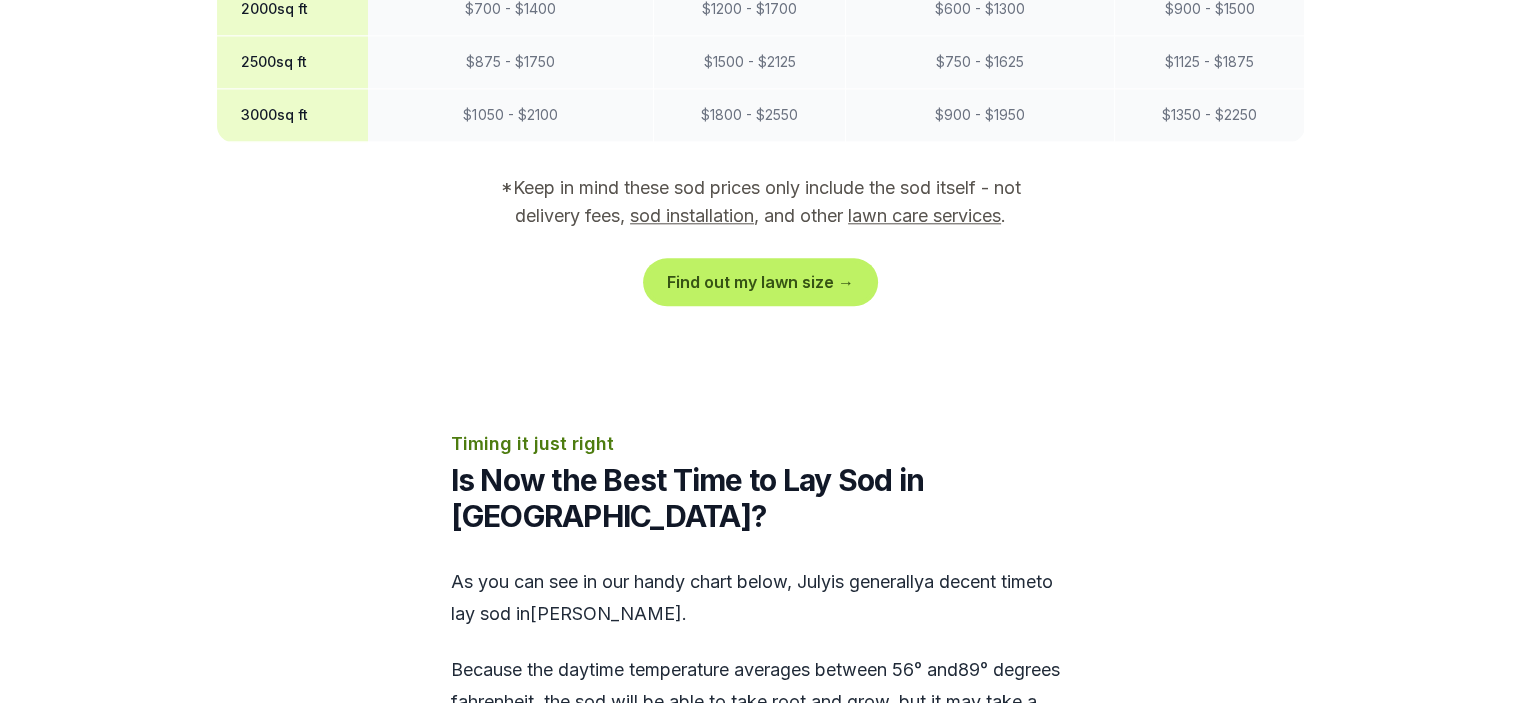 scroll, scrollTop: 2236, scrollLeft: 0, axis: vertical 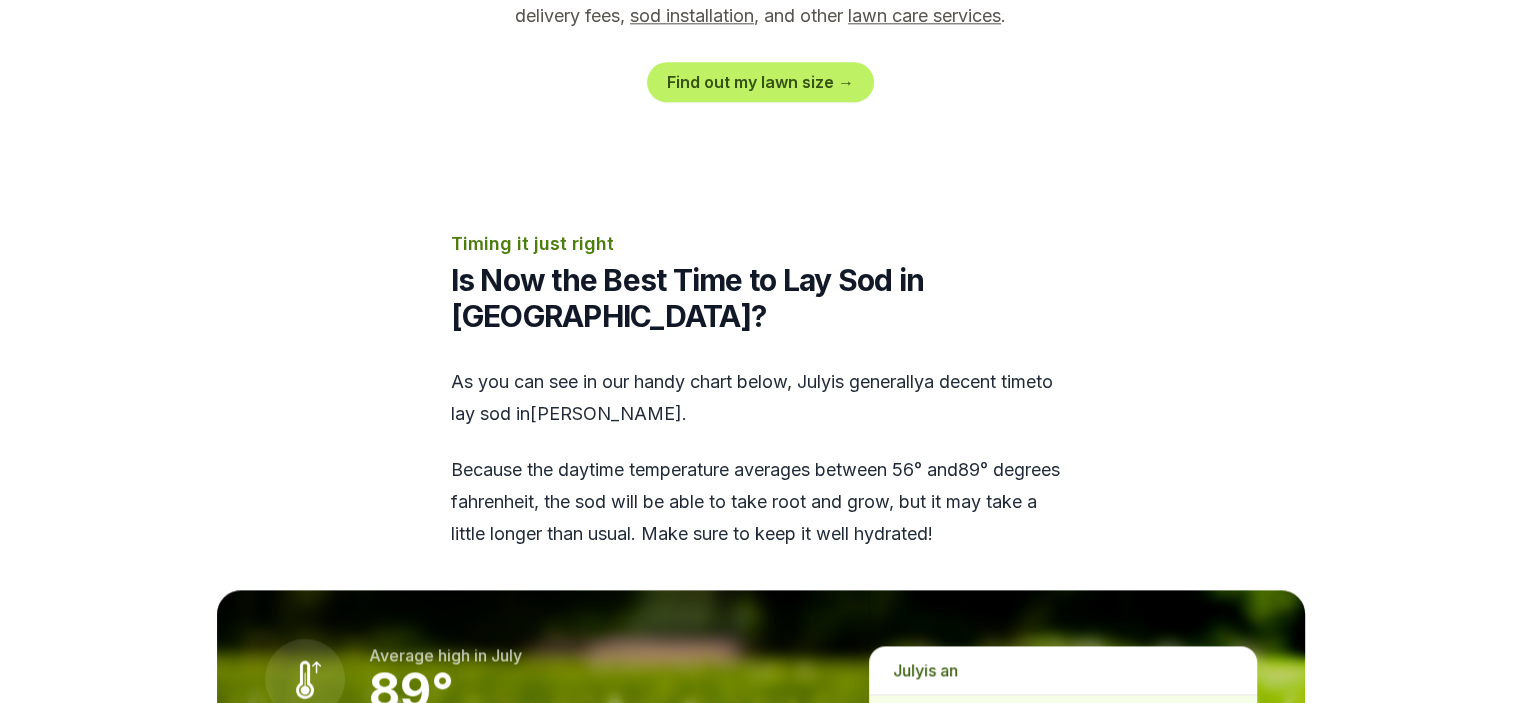 drag, startPoint x: 1052, startPoint y: 625, endPoint x: 1040, endPoint y: 625, distance: 12 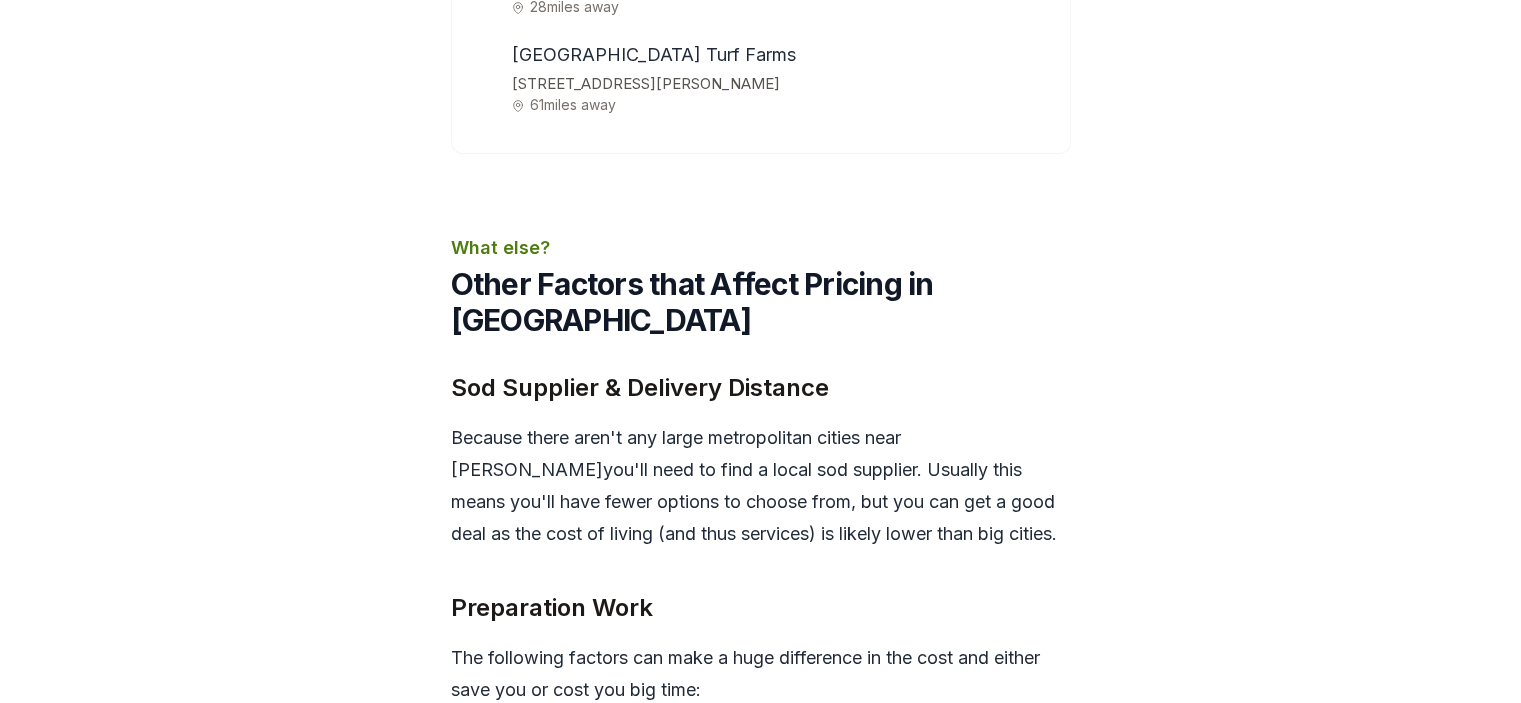 scroll, scrollTop: 6836, scrollLeft: 0, axis: vertical 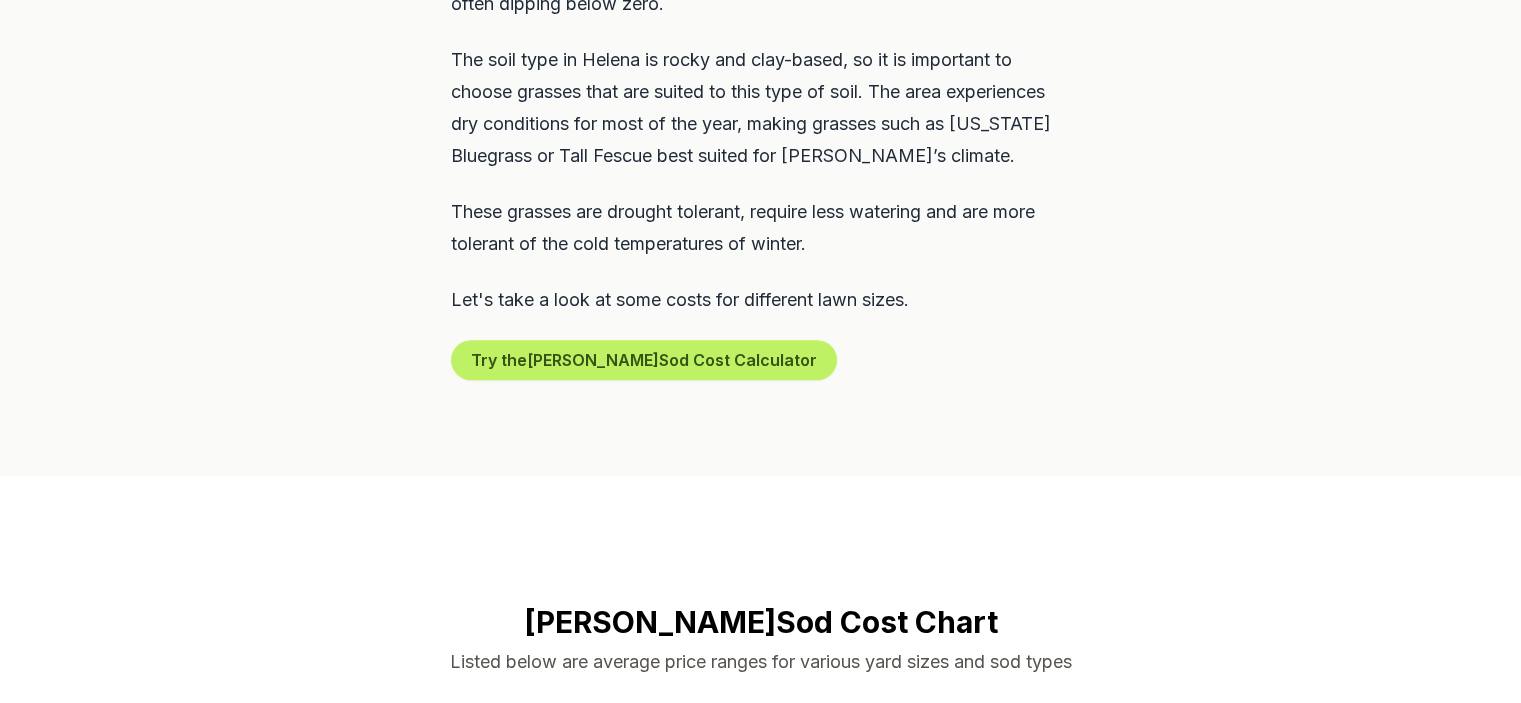 click on "Quick Intro Intro to Sod Grass in the Helena Area The climate in Helena, MT is semi-arid, with four distinct seasons experienced throughout the year.  Summers are warmer, with temperatures regularly reaching the 80s, while winters tend to be quite cold, with the temperature often dipping below zero.  The soil type in Helena is rocky and clay-based, so it is important to choose grasses that are suited to this type of soil.  The area experiences dry conditions for most of the year, making grasses such as Kentucky Bluegrass or Tall Fescue best suited for Helena’s climate.  These grasses are drought tolerant, require less watering and are more tolerant of the cold temperatures of winter. Let's take a look at some costs for different lawn sizes. Try the  Helena  Sod Cost Calculator" at bounding box center [760, 52] 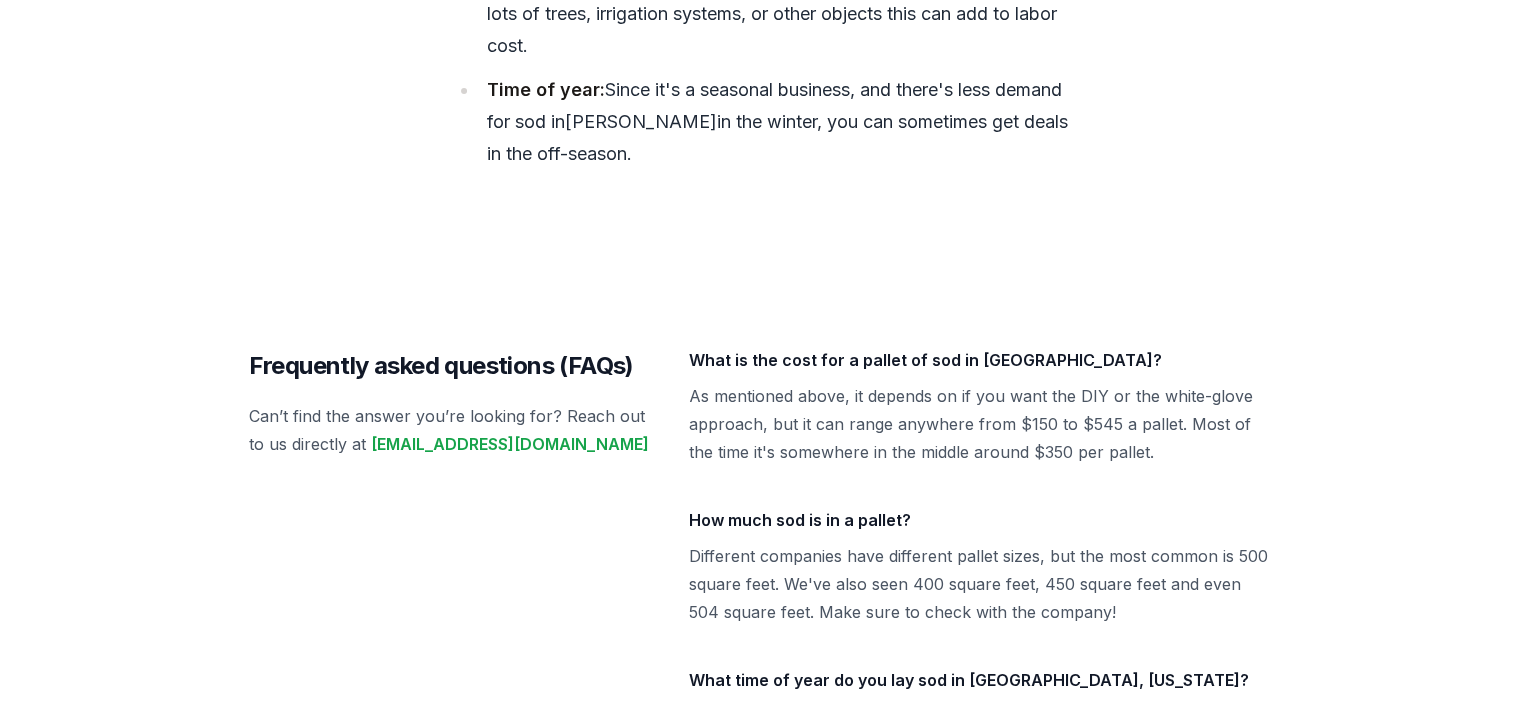 scroll, scrollTop: 8000, scrollLeft: 0, axis: vertical 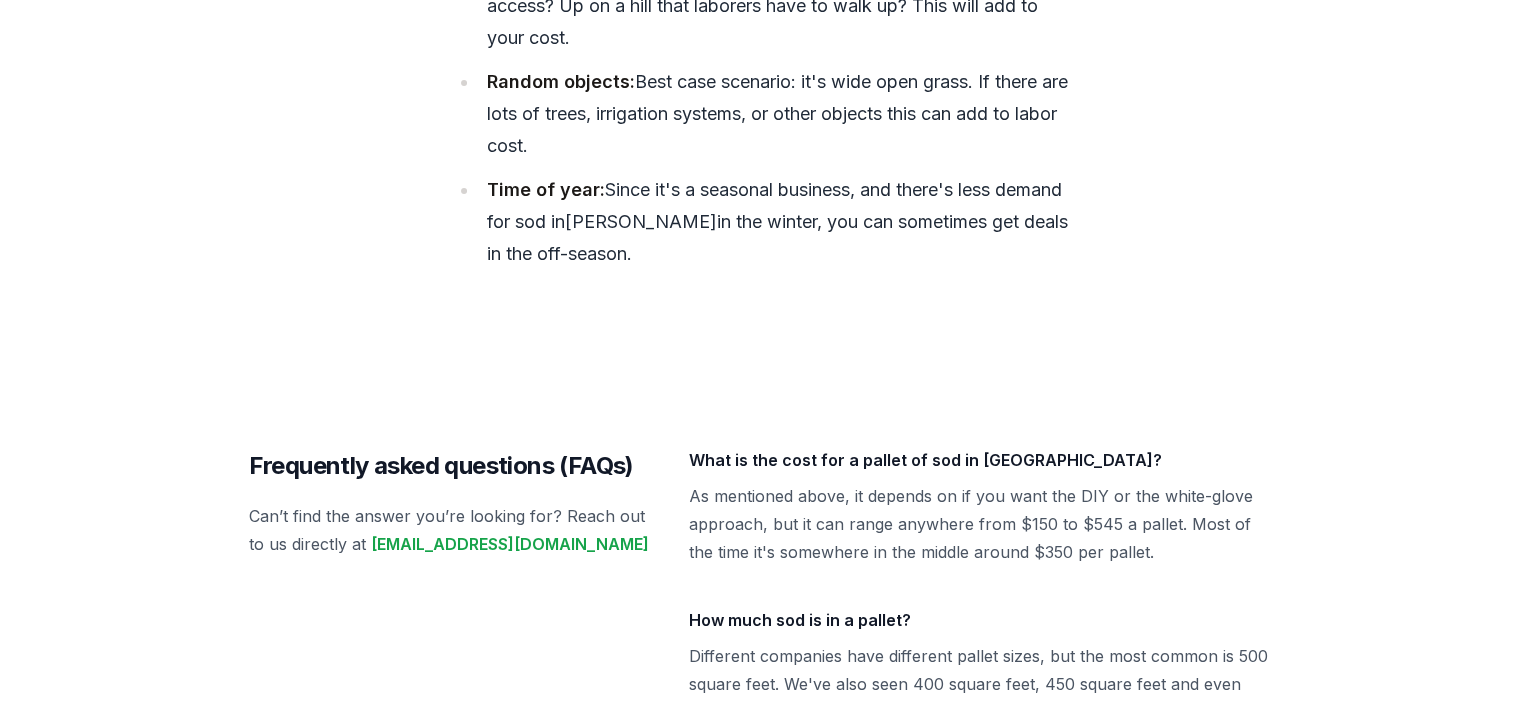 click on "Different companies have different pallet sizes, but the most common is 500 square feet. We've also seen 400 square feet, 450 square feet and even 504 square feet. Make sure to check with the company!" at bounding box center (981, 684) 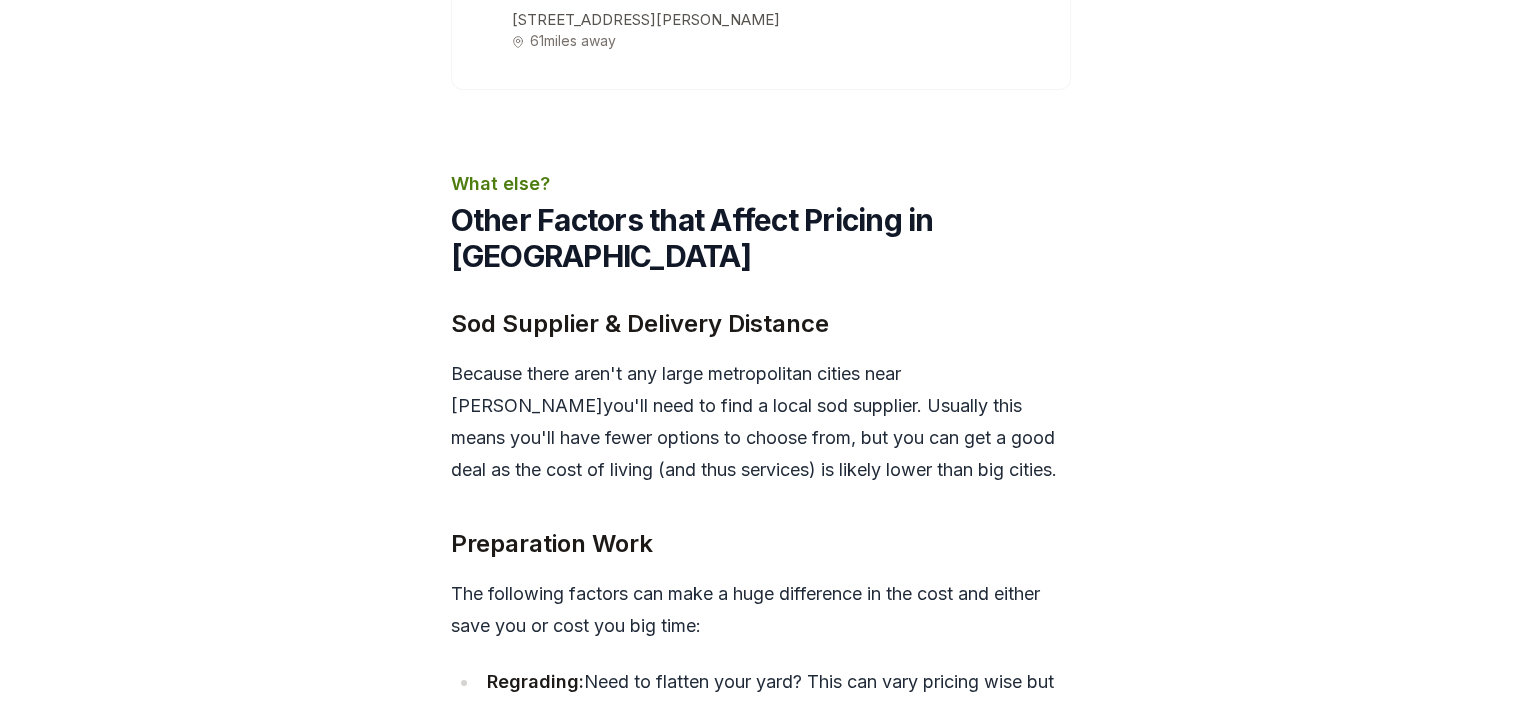 scroll, scrollTop: 6700, scrollLeft: 0, axis: vertical 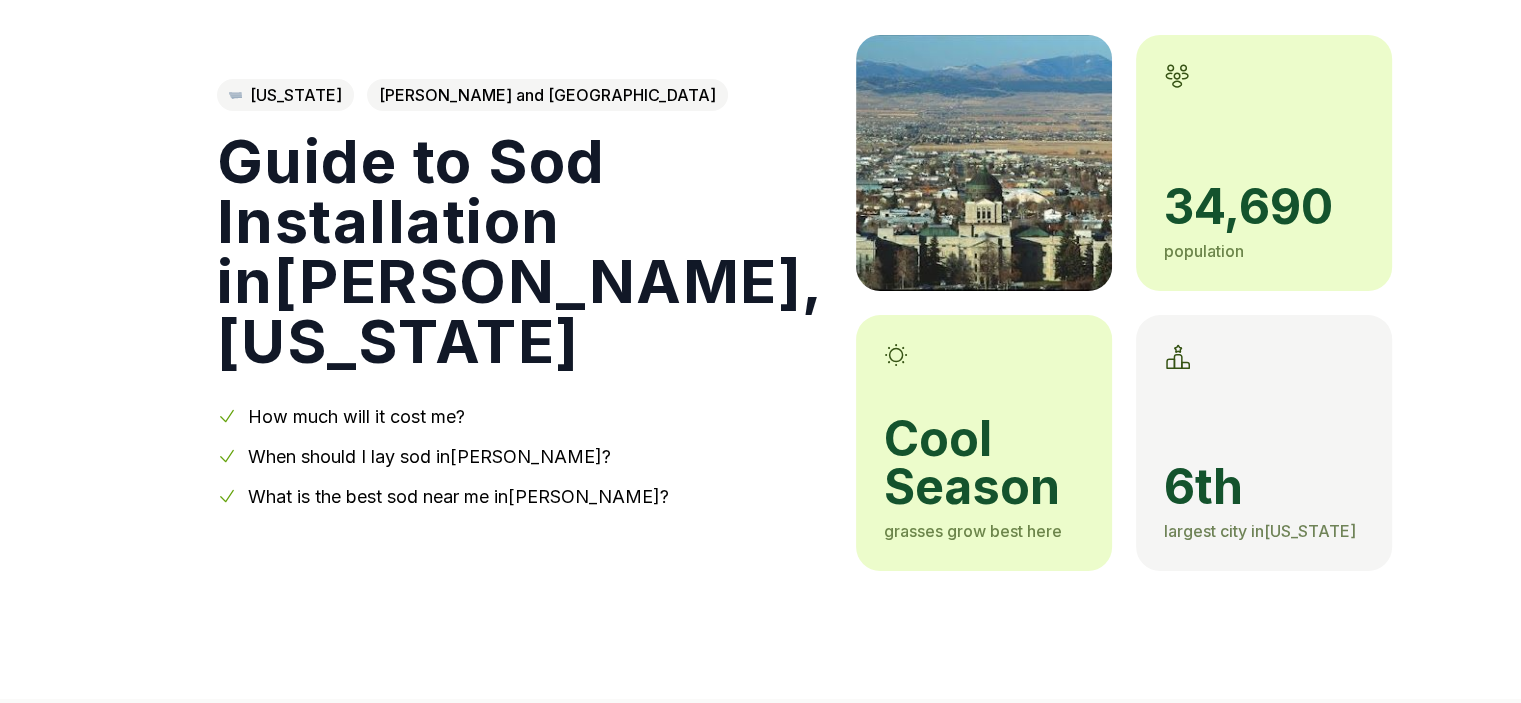 drag, startPoint x: 1527, startPoint y: 468, endPoint x: 1462, endPoint y: 49, distance: 424.01178 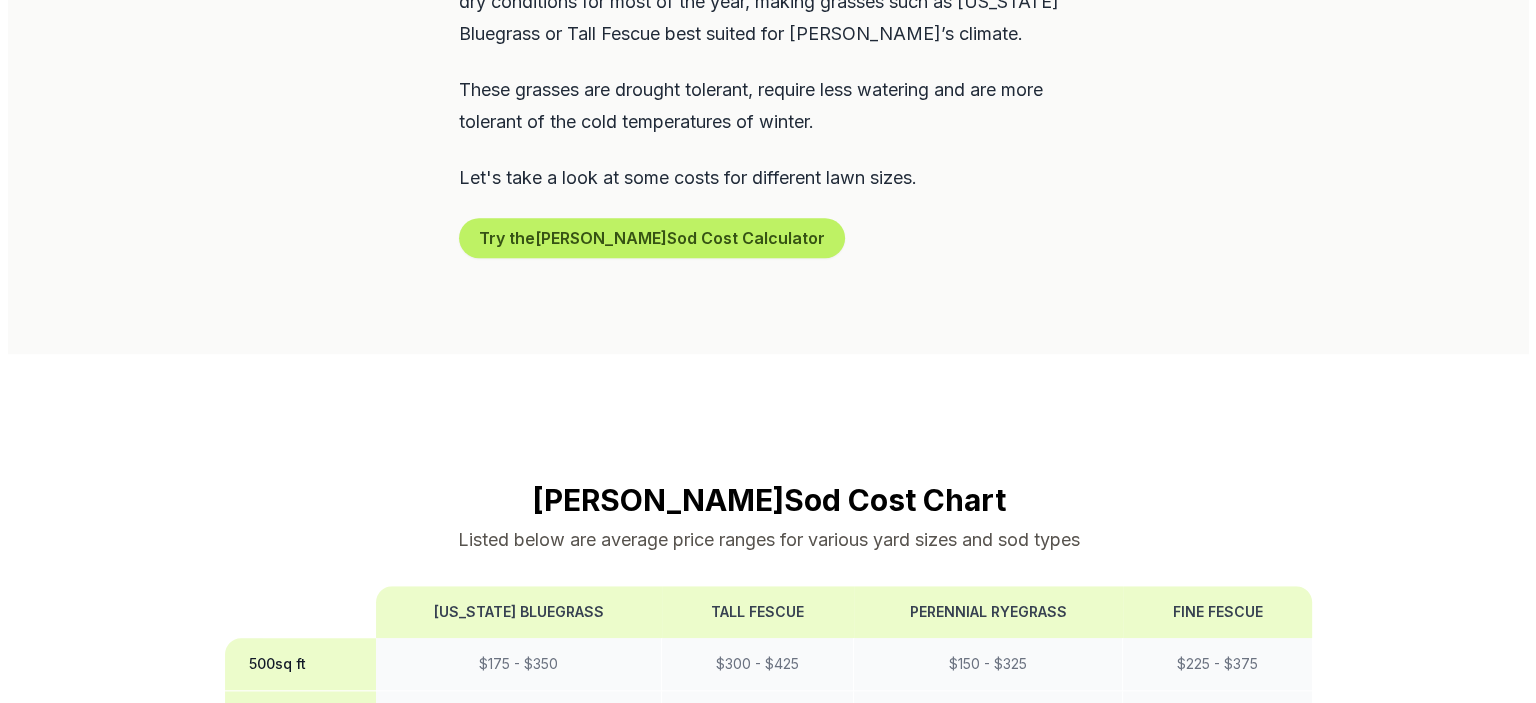 scroll, scrollTop: 1309, scrollLeft: 0, axis: vertical 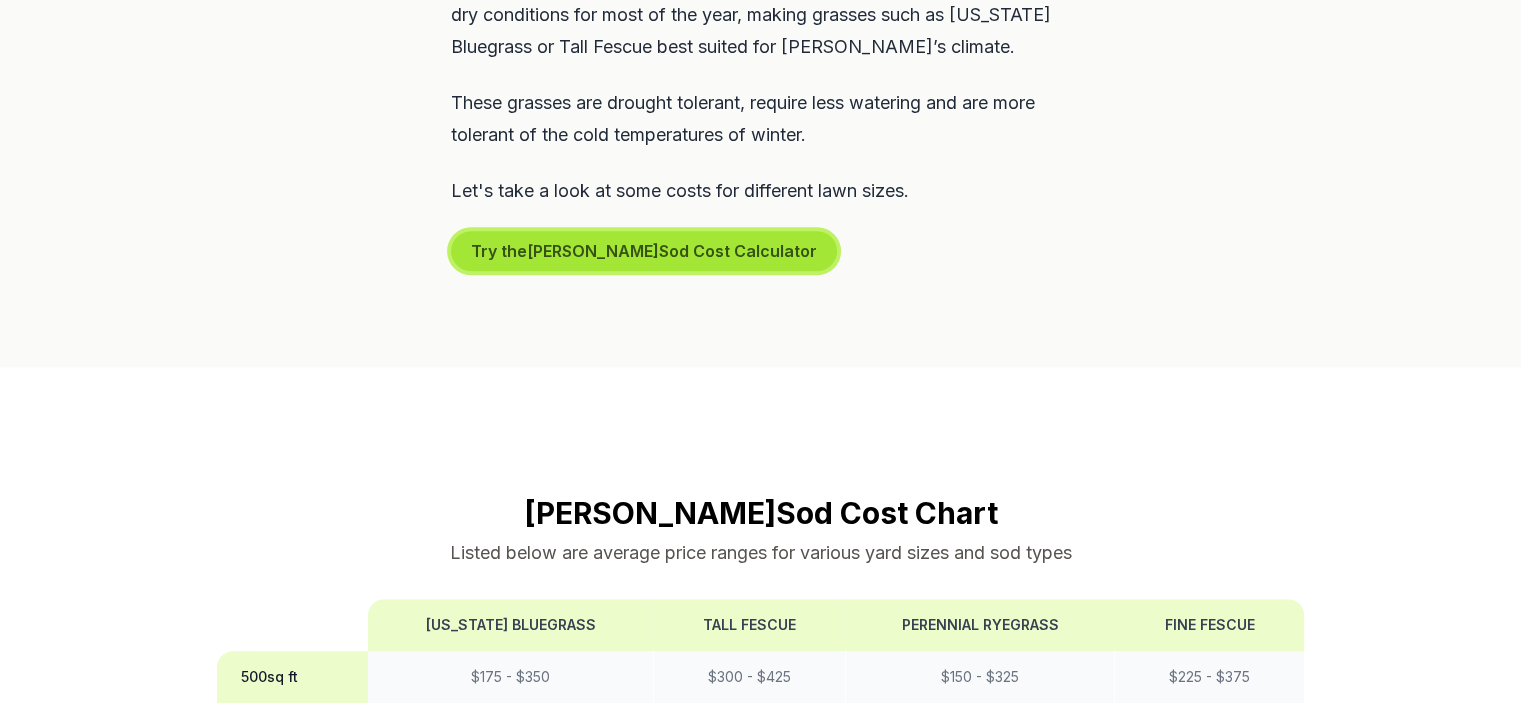 click on "Try the  Helena  Sod Cost Calculator" at bounding box center [644, 251] 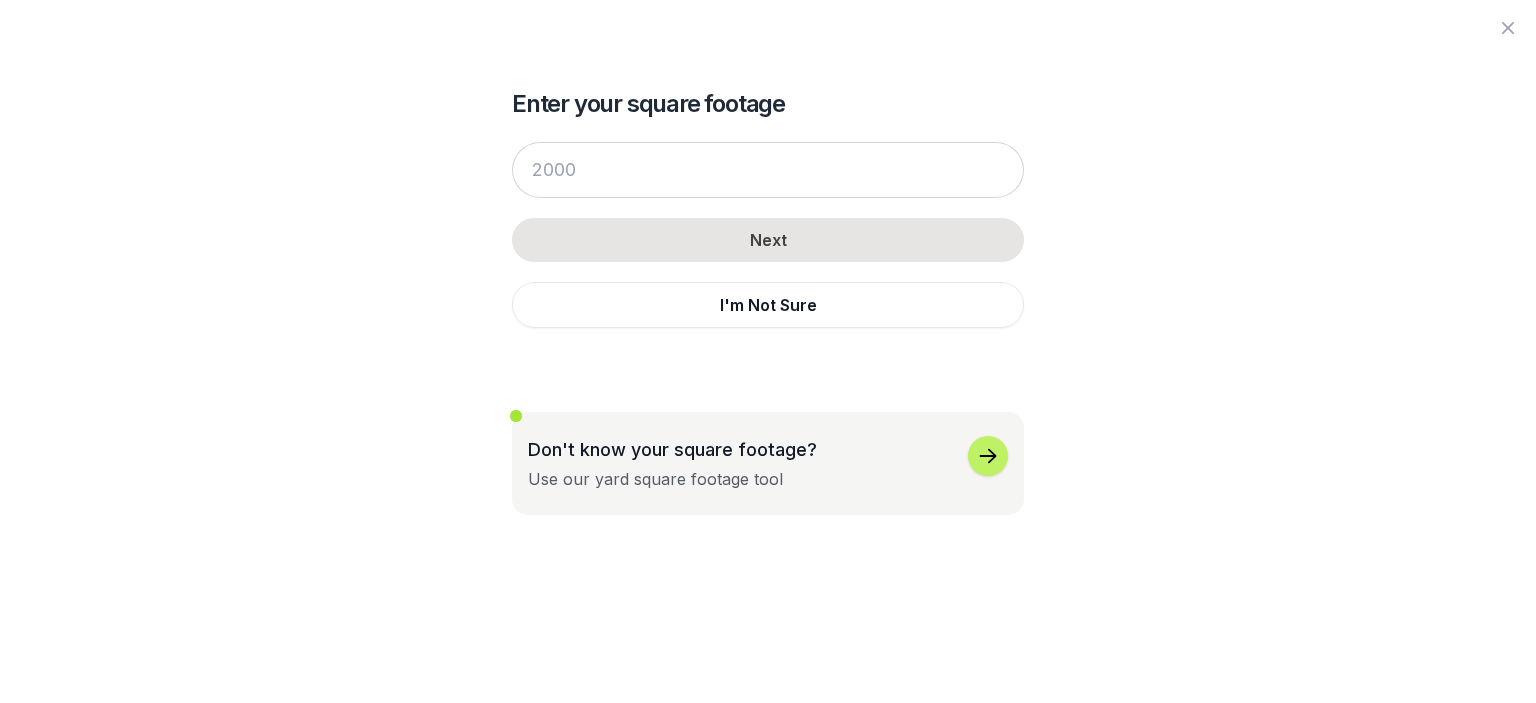 click at bounding box center (988, 456) 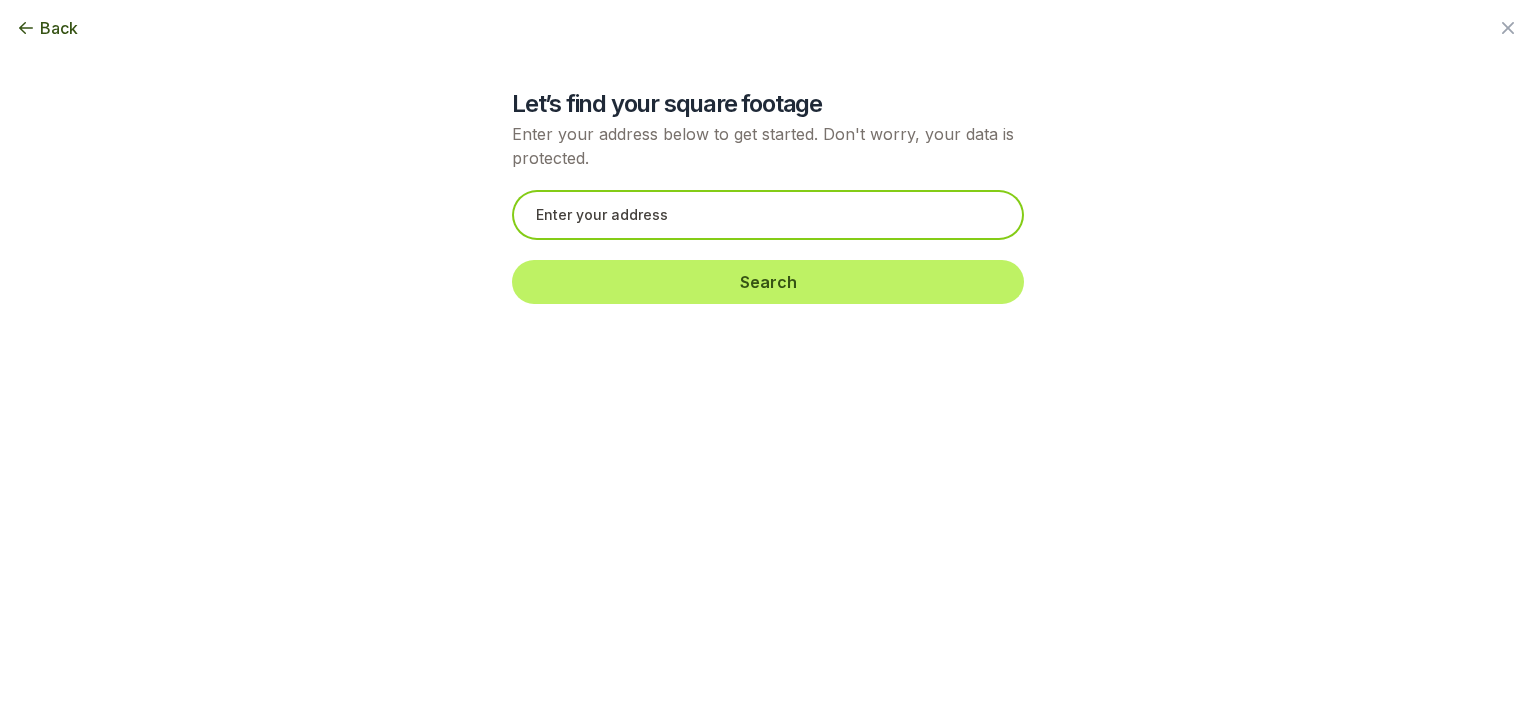 click at bounding box center (768, 215) 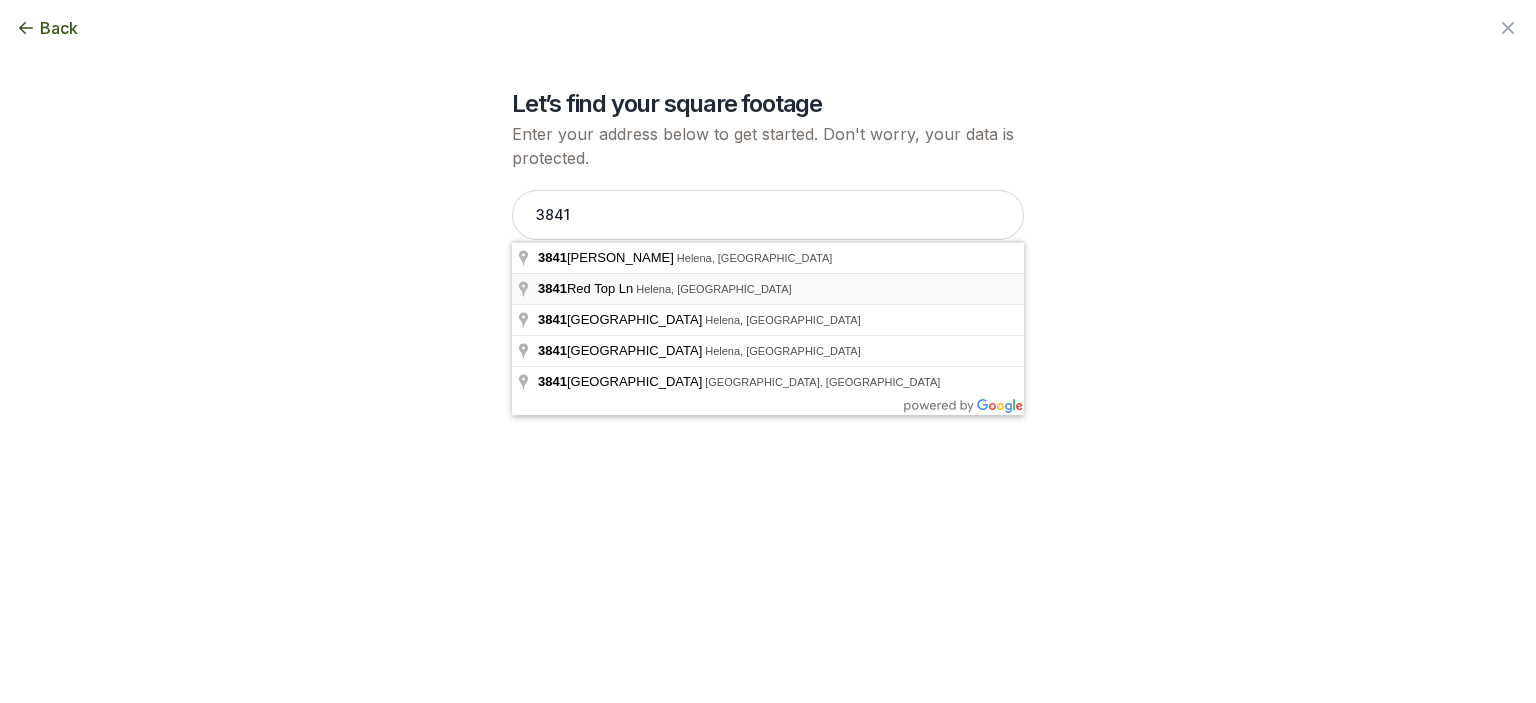 type on "3841 Red Top Ln, Helena, MT" 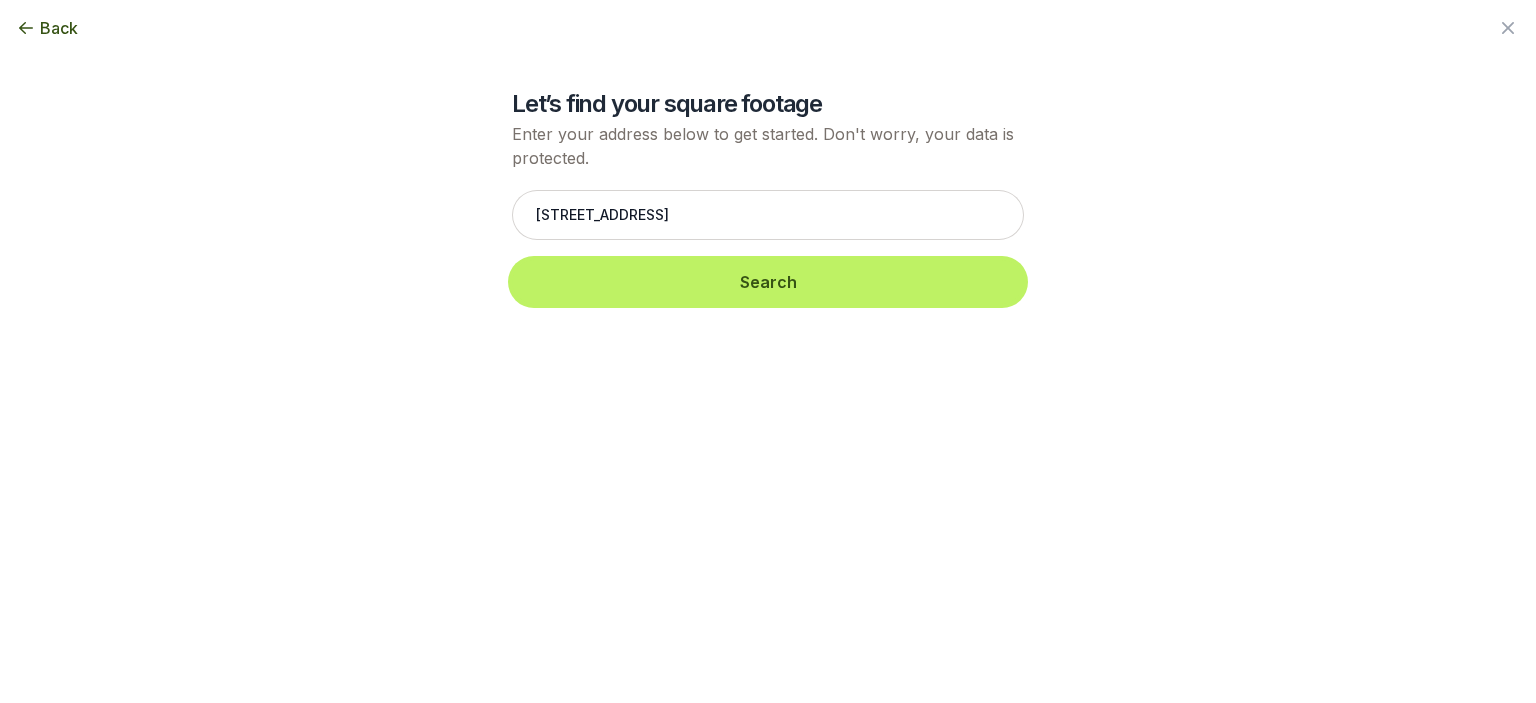click on "Search" at bounding box center [768, 282] 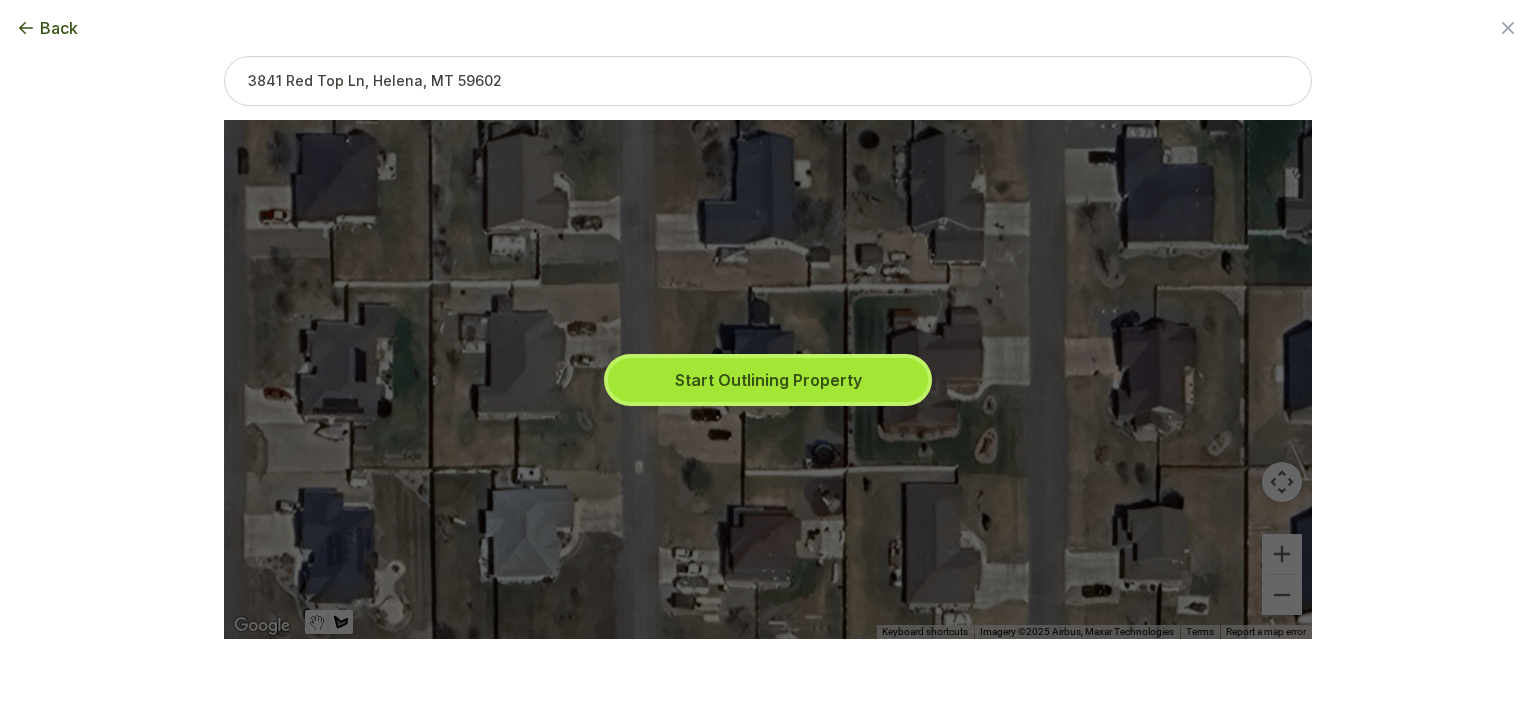 click on "Start Outlining Property" at bounding box center (768, 380) 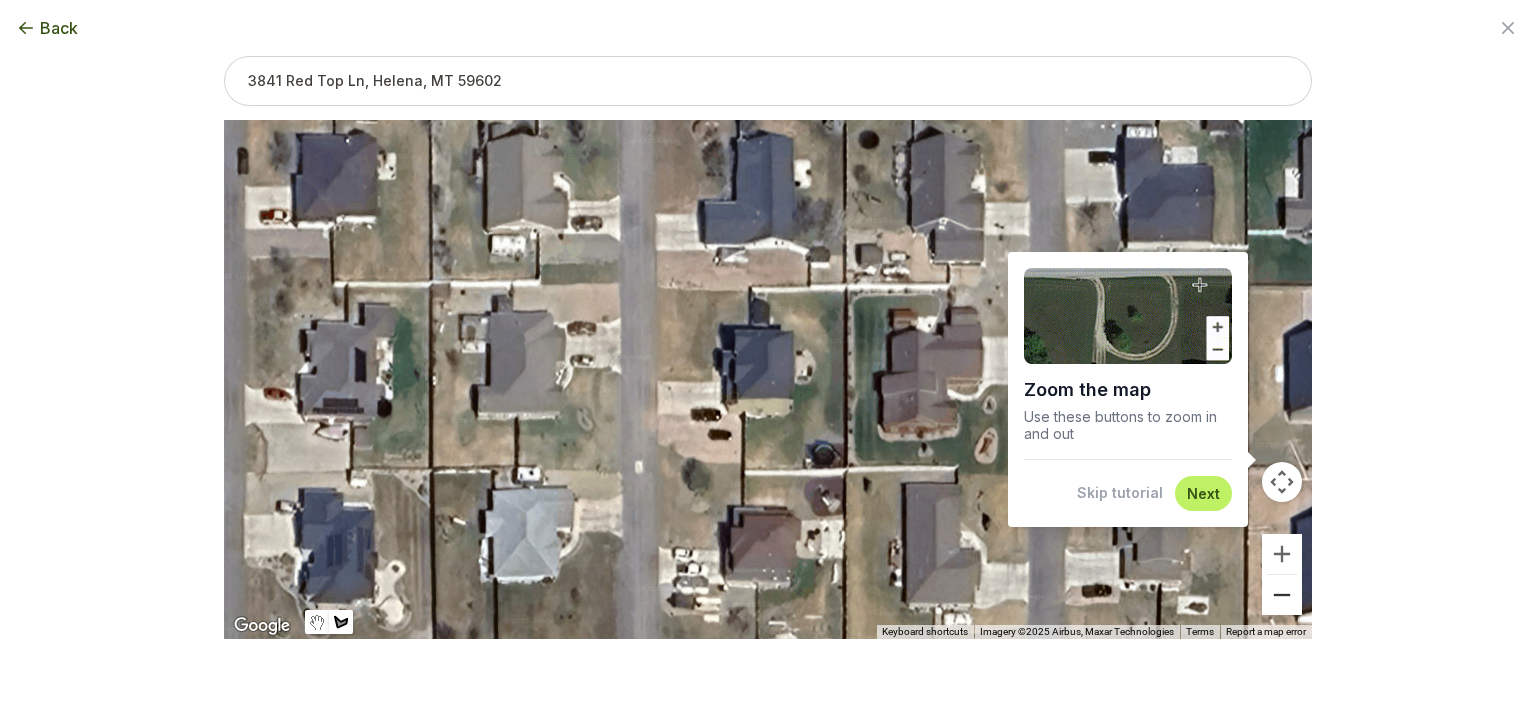 click at bounding box center [1282, 595] 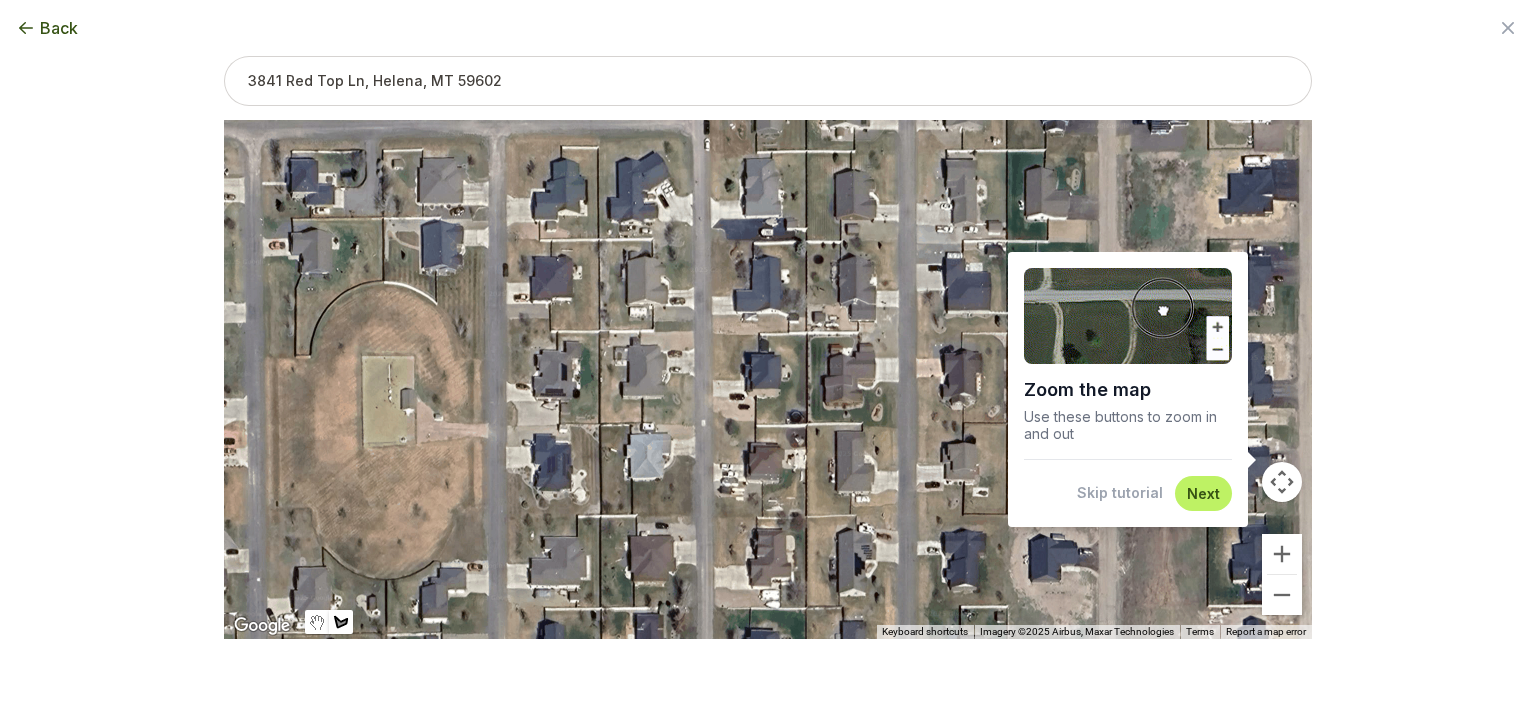 drag, startPoint x: 1170, startPoint y: 493, endPoint x: 1168, endPoint y: 480, distance: 13.152946 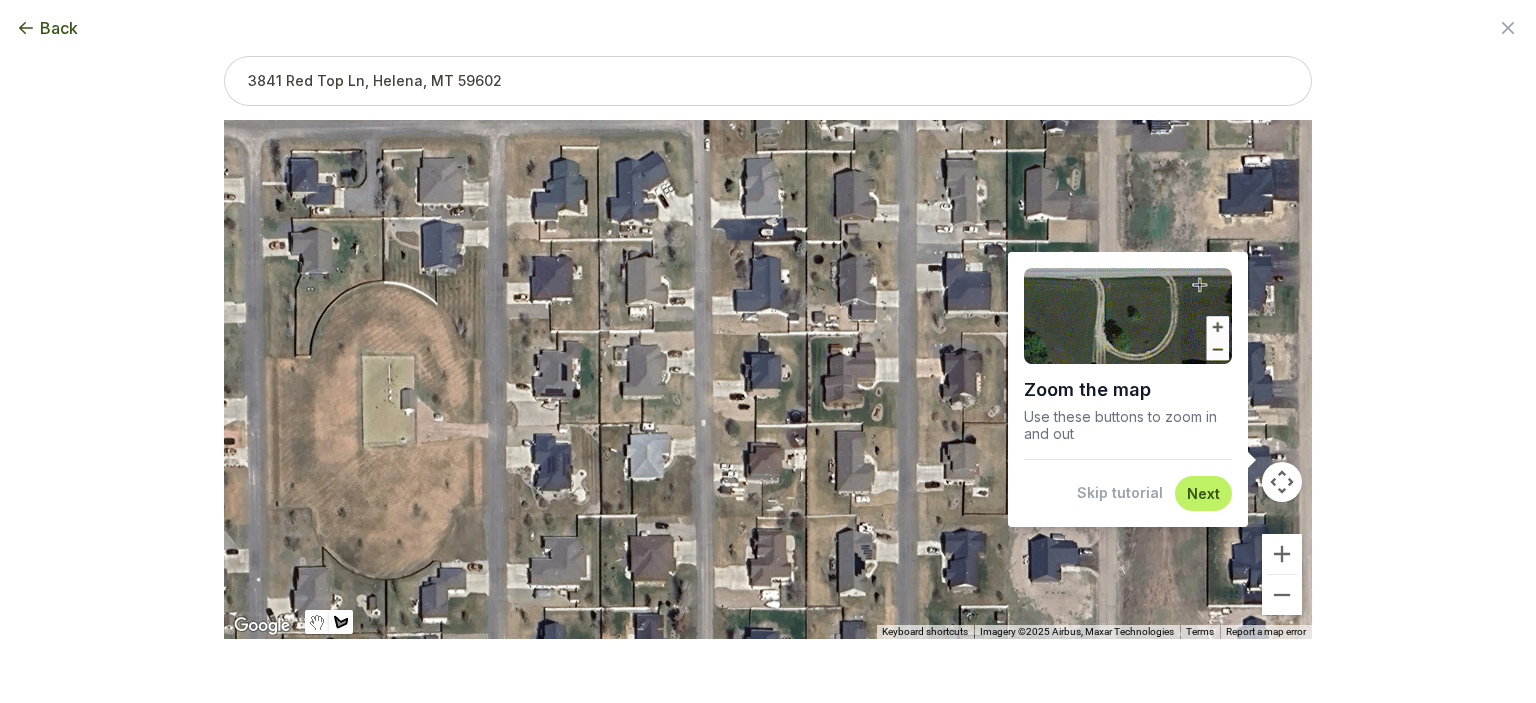 click on "Next" at bounding box center (1203, 493) 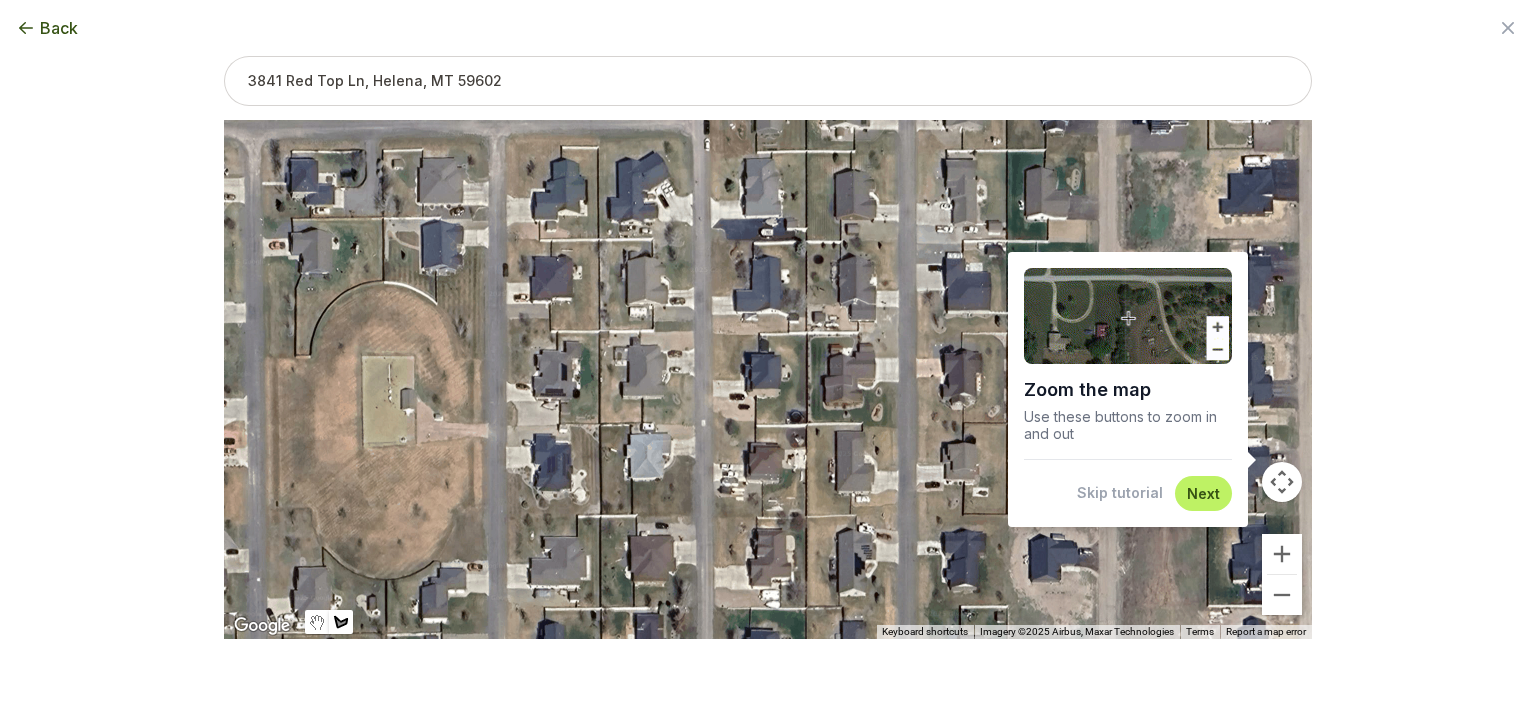 click on "Next" at bounding box center [1203, 493] 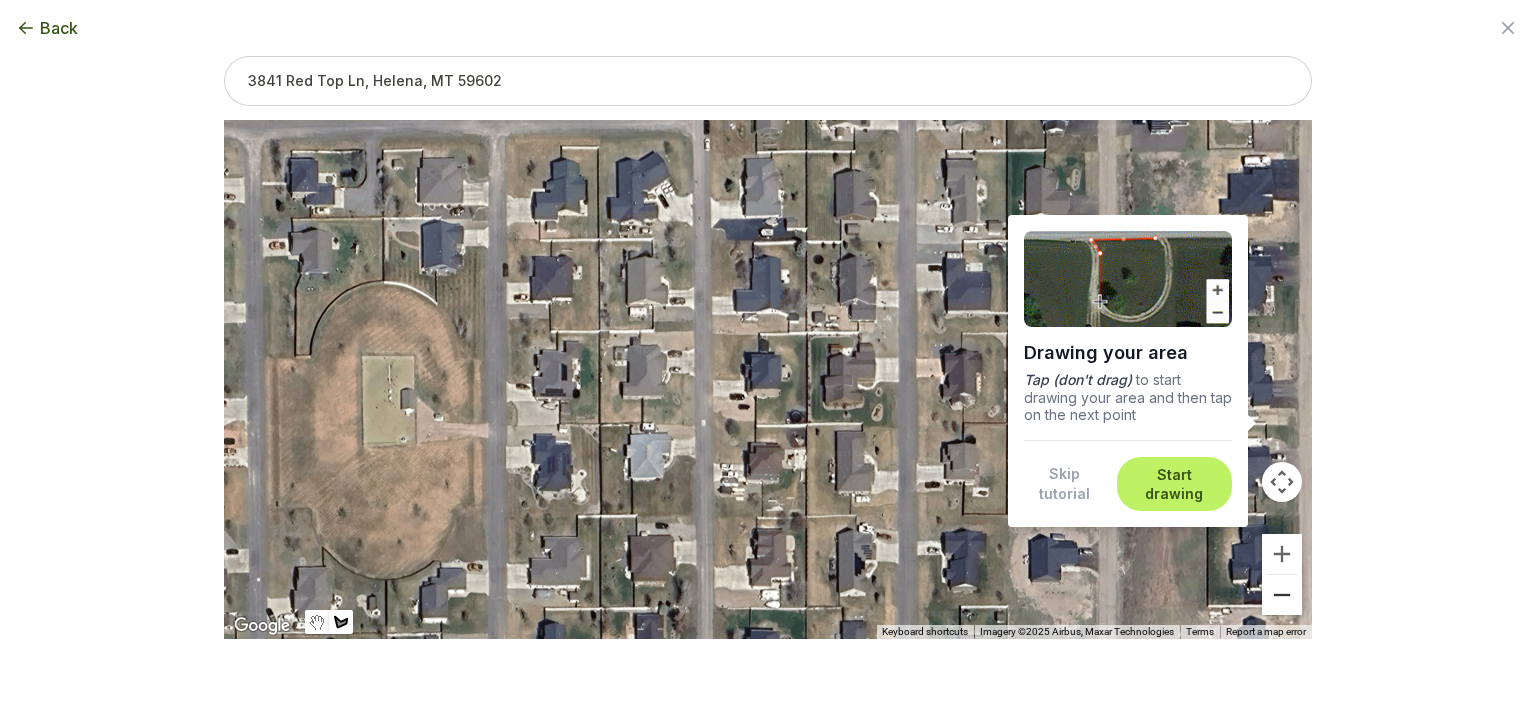 click at bounding box center (1282, 595) 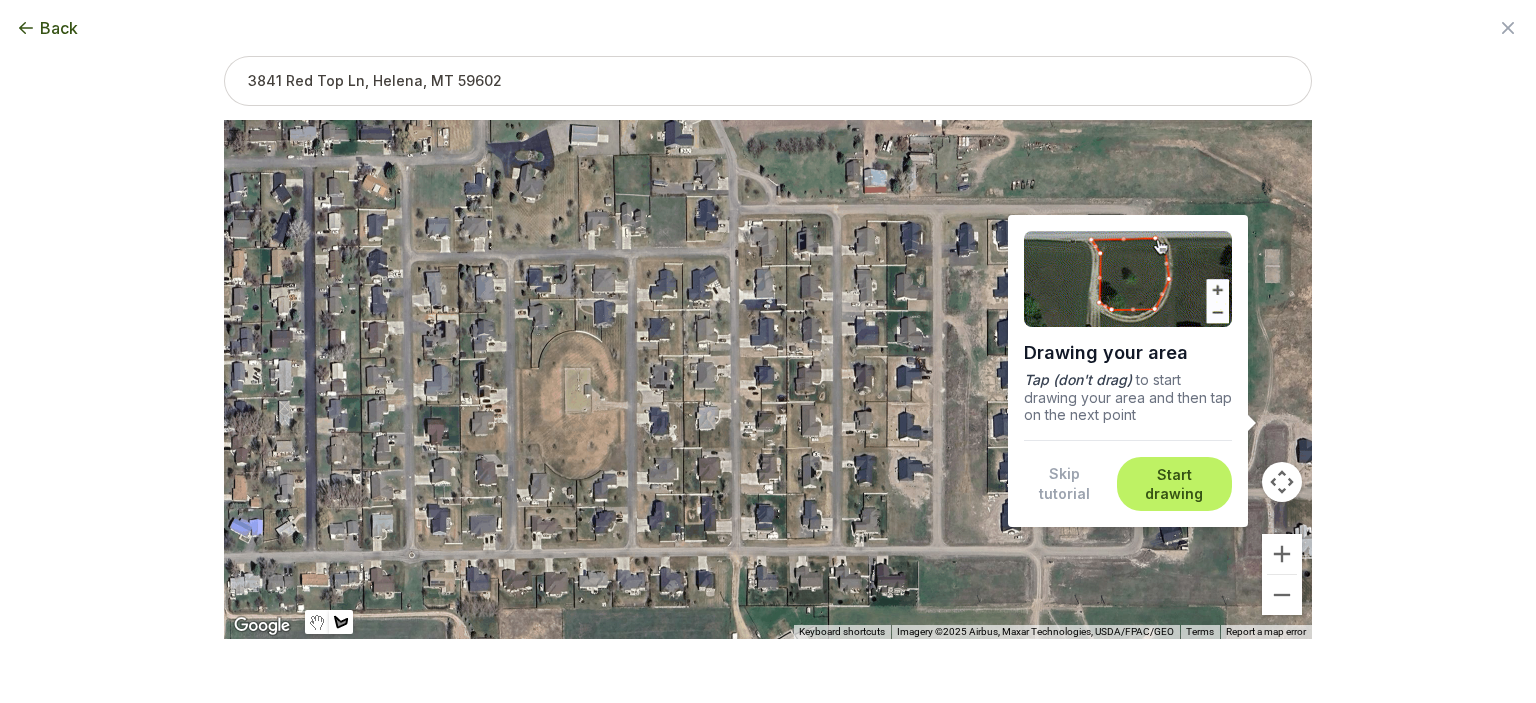 click on "Start drawing" at bounding box center [1174, 484] 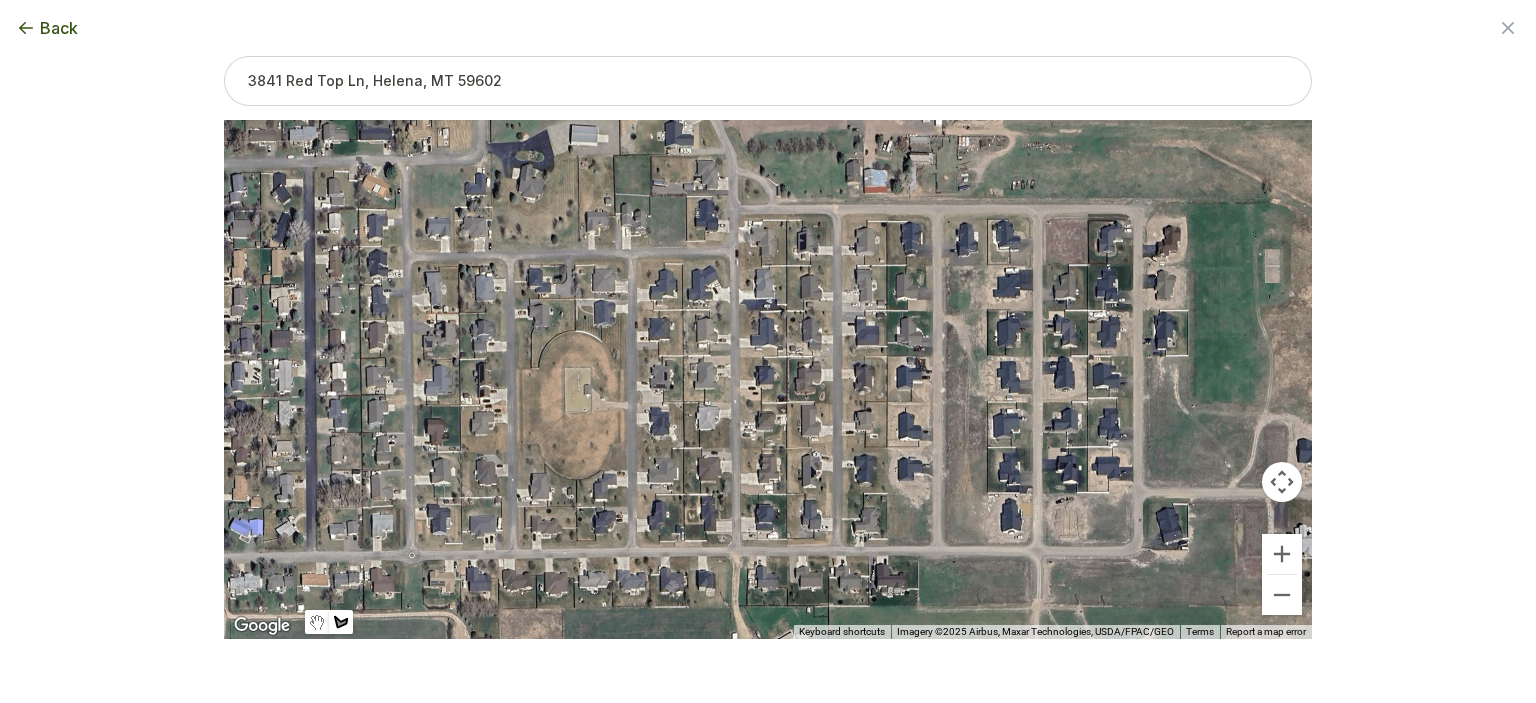 scroll, scrollTop: 4, scrollLeft: 0, axis: vertical 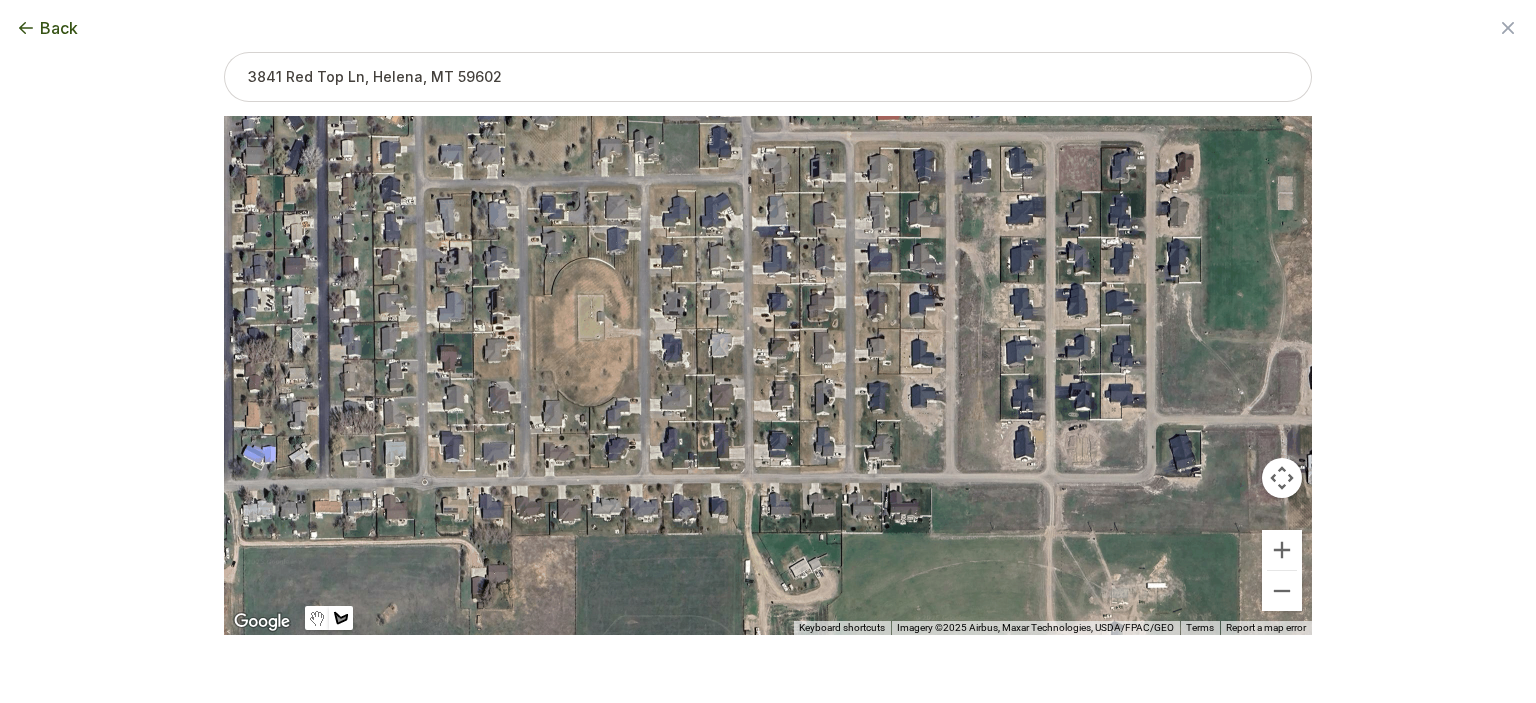 drag, startPoint x: 1101, startPoint y: 559, endPoint x: 1114, endPoint y: 491, distance: 69.2315 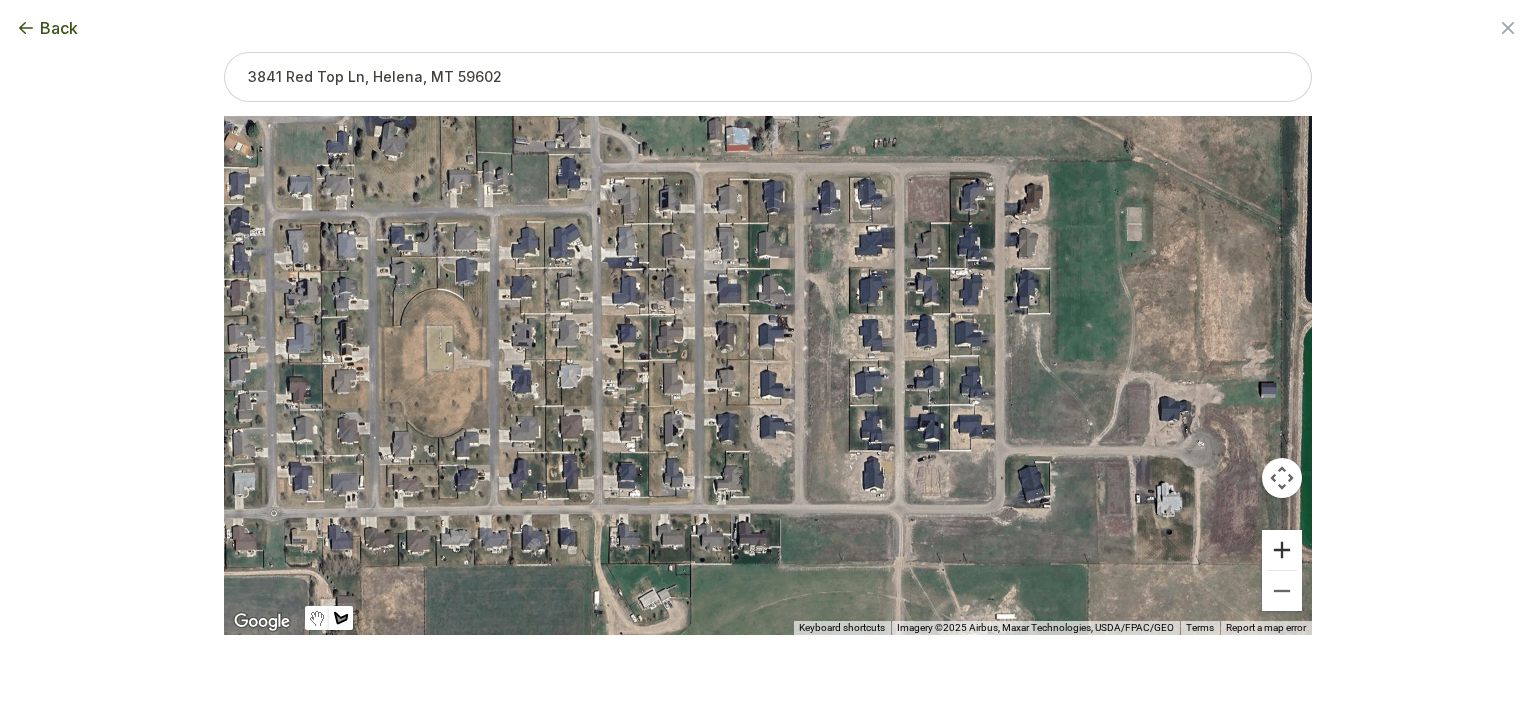click at bounding box center [1282, 550] 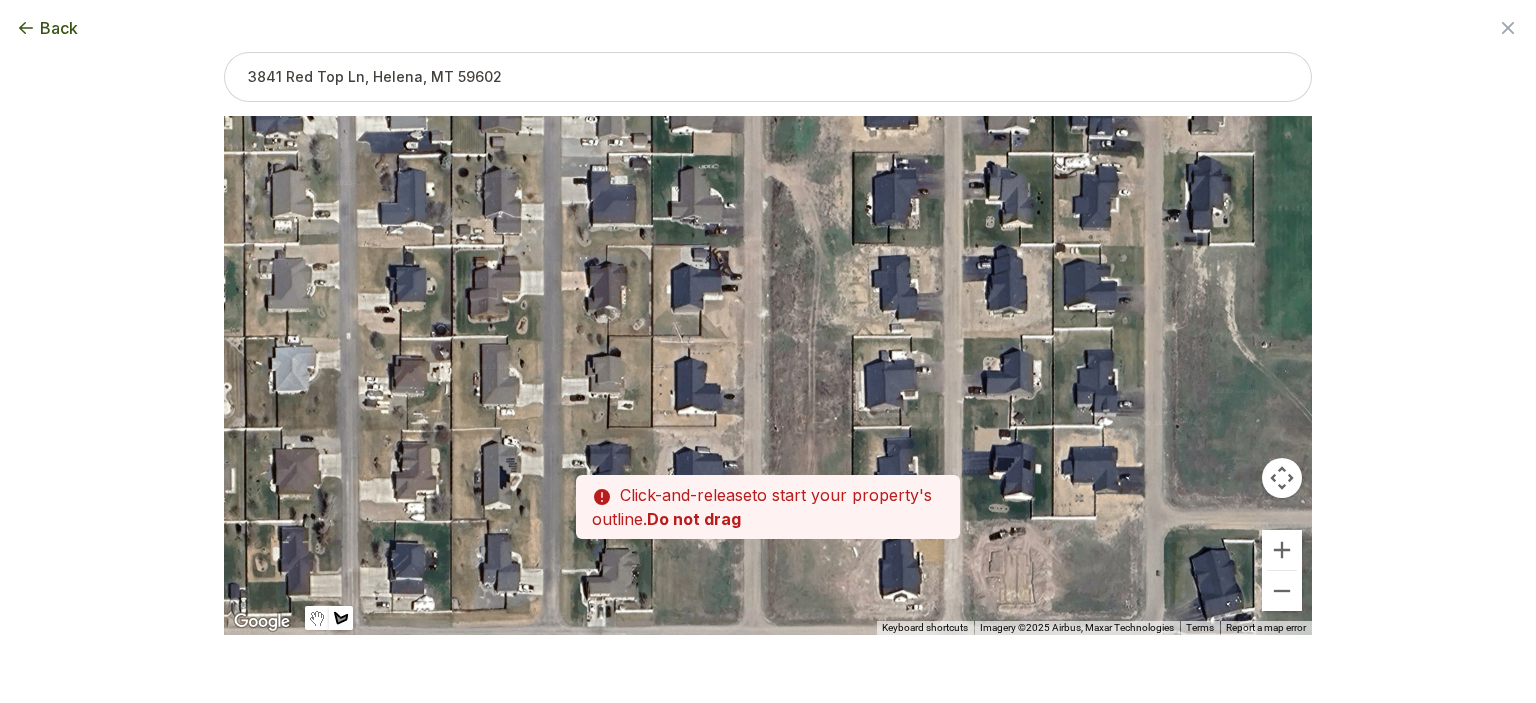 drag, startPoint x: 1052, startPoint y: 468, endPoint x: 968, endPoint y: 456, distance: 84.85281 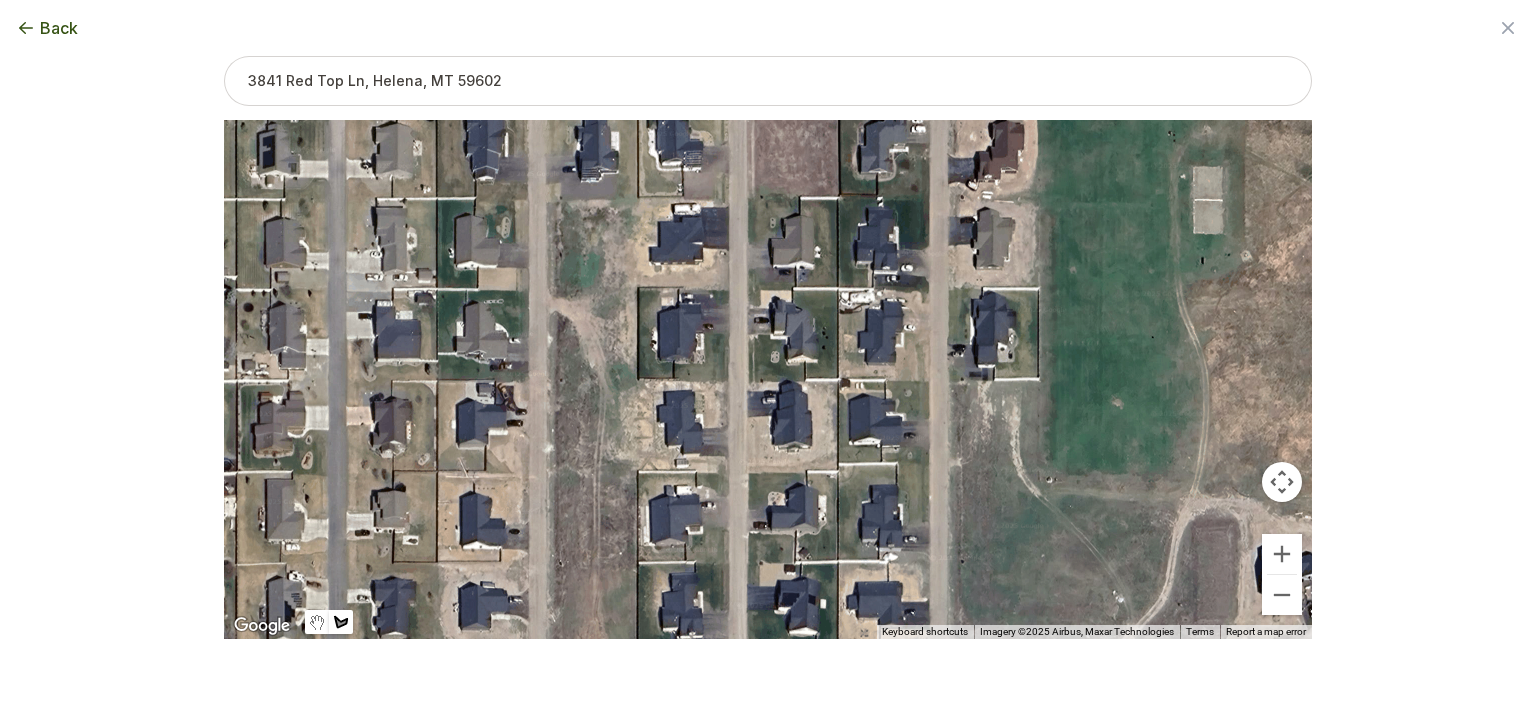 scroll, scrollTop: 4, scrollLeft: 0, axis: vertical 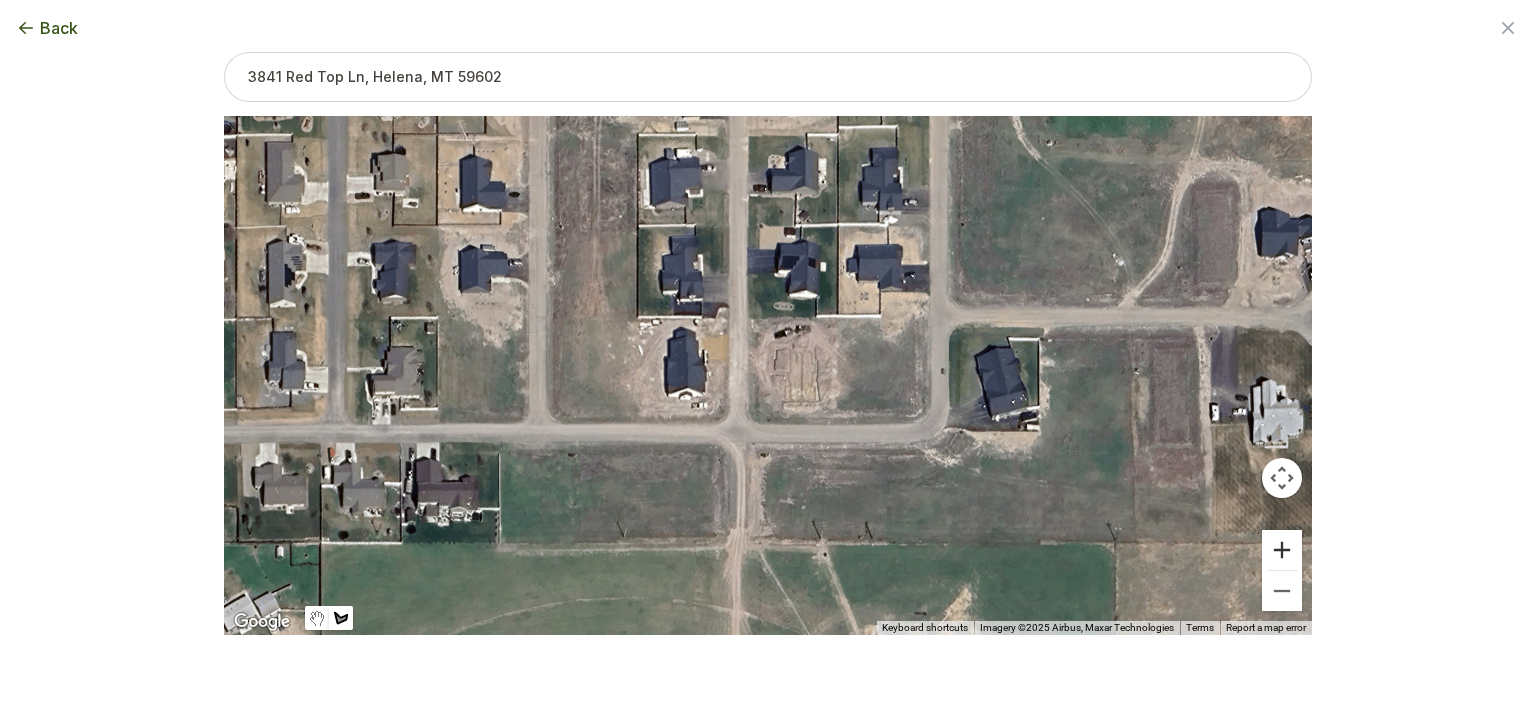 click at bounding box center (1282, 550) 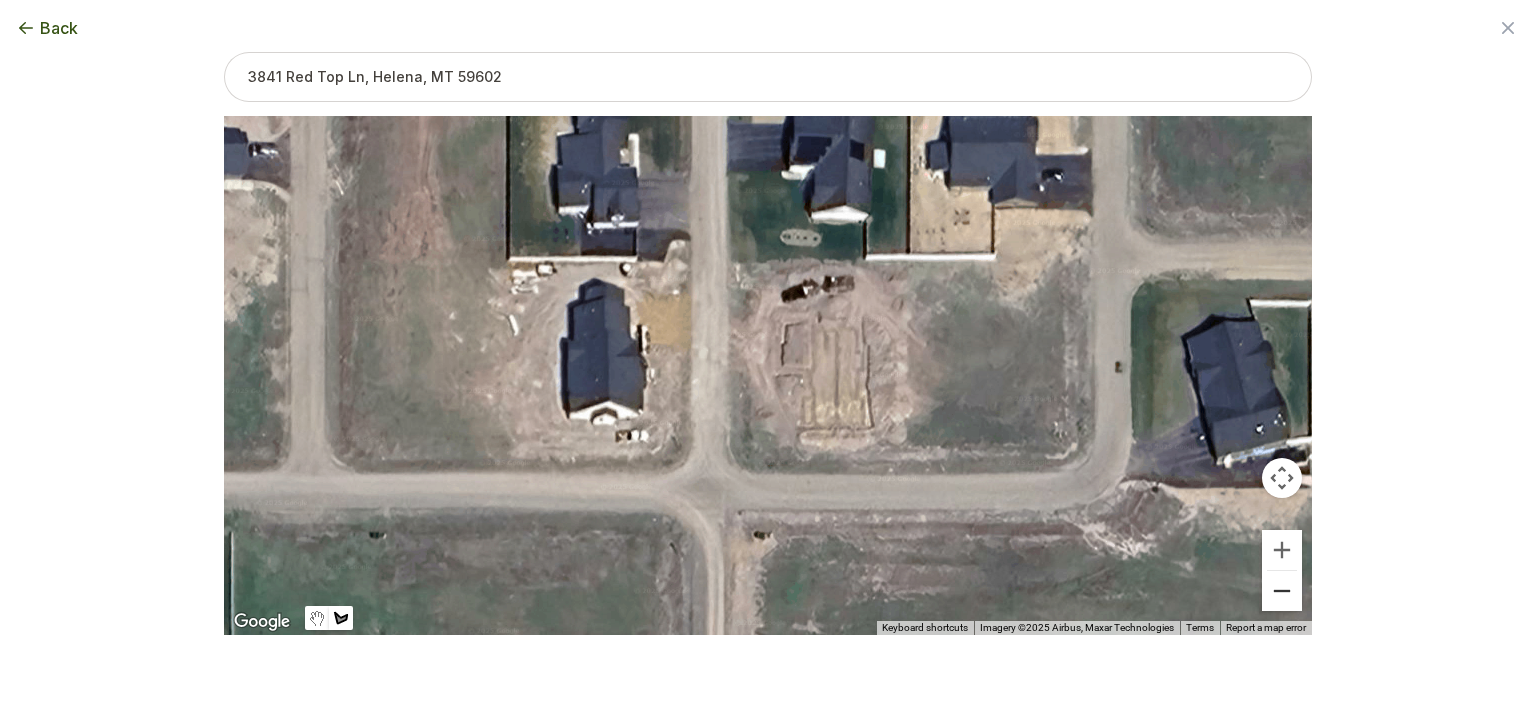 click at bounding box center [1282, 591] 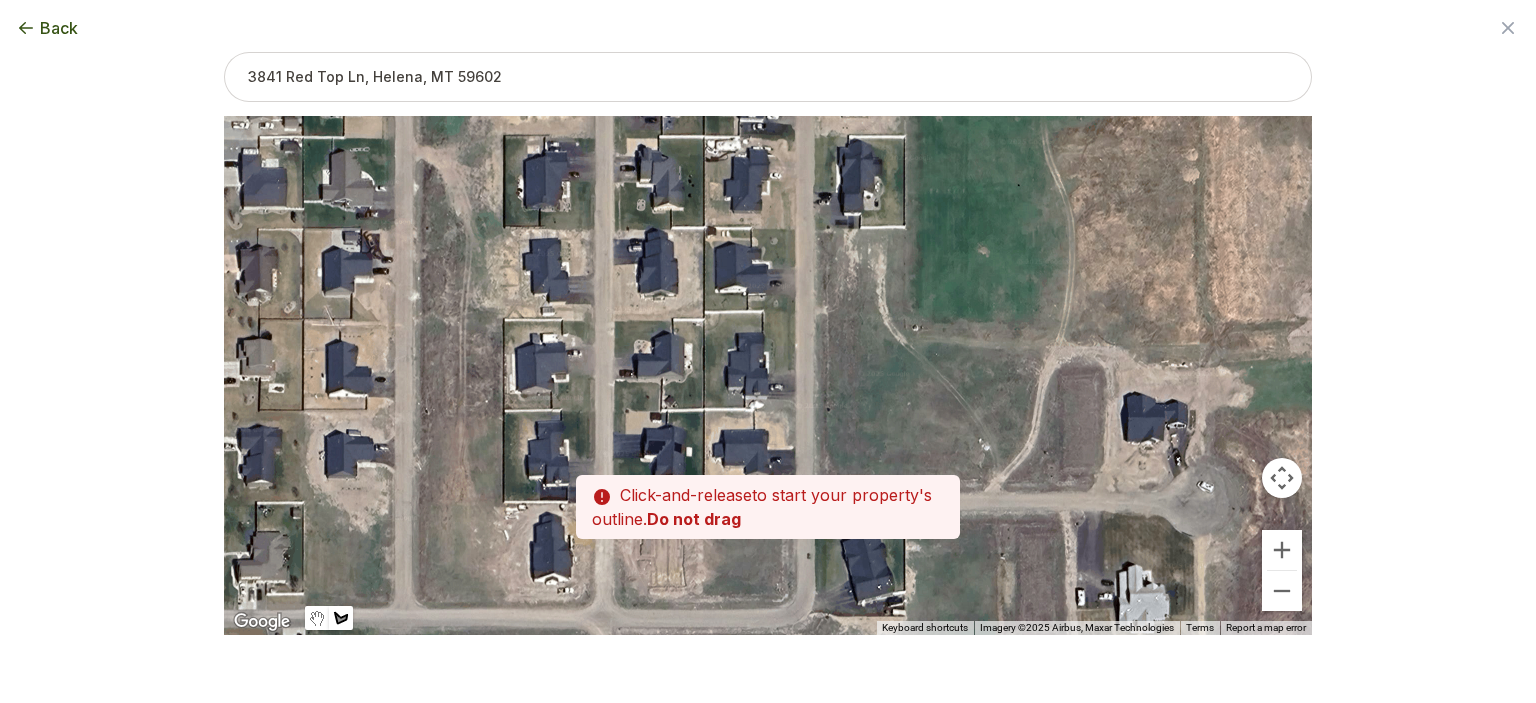 drag, startPoint x: 1172, startPoint y: 555, endPoint x: 1030, endPoint y: 739, distance: 232.42203 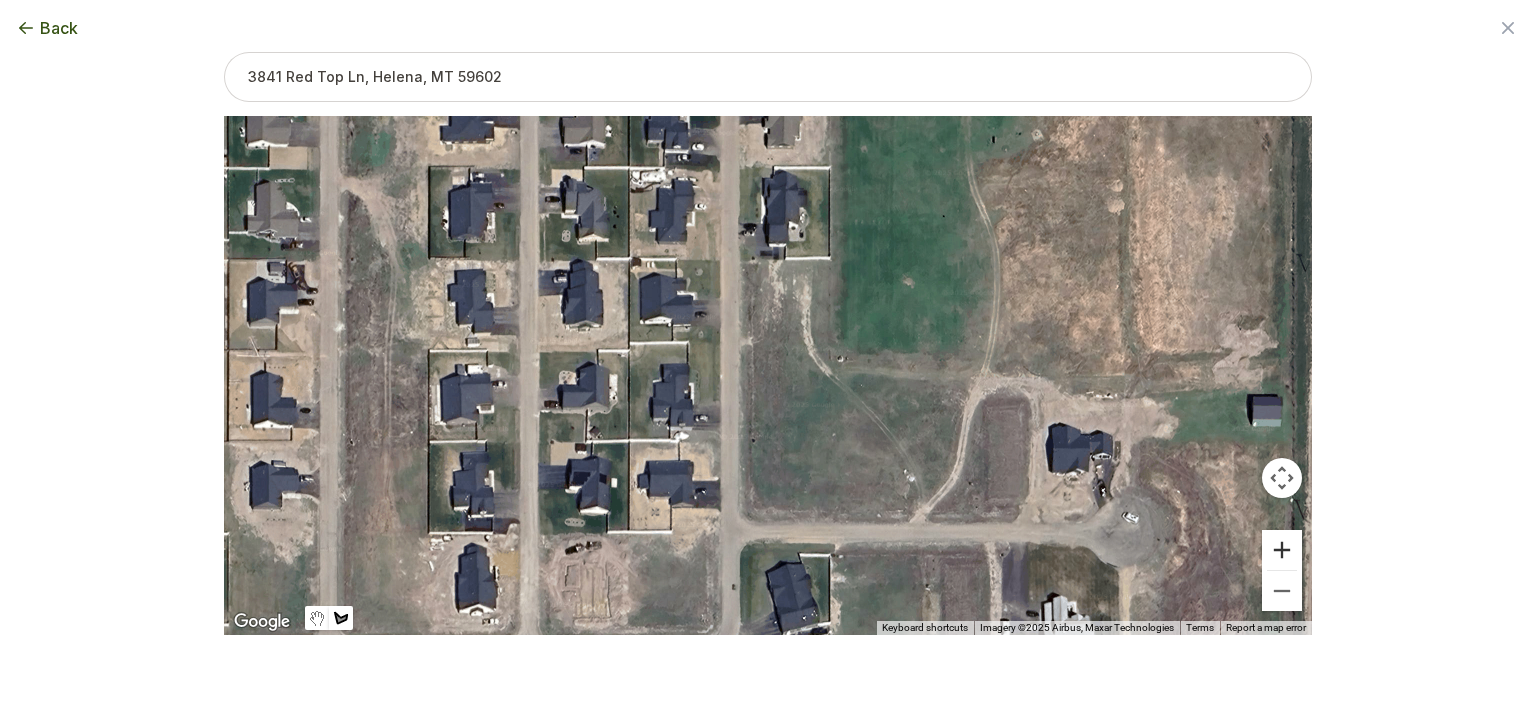 click at bounding box center [1282, 550] 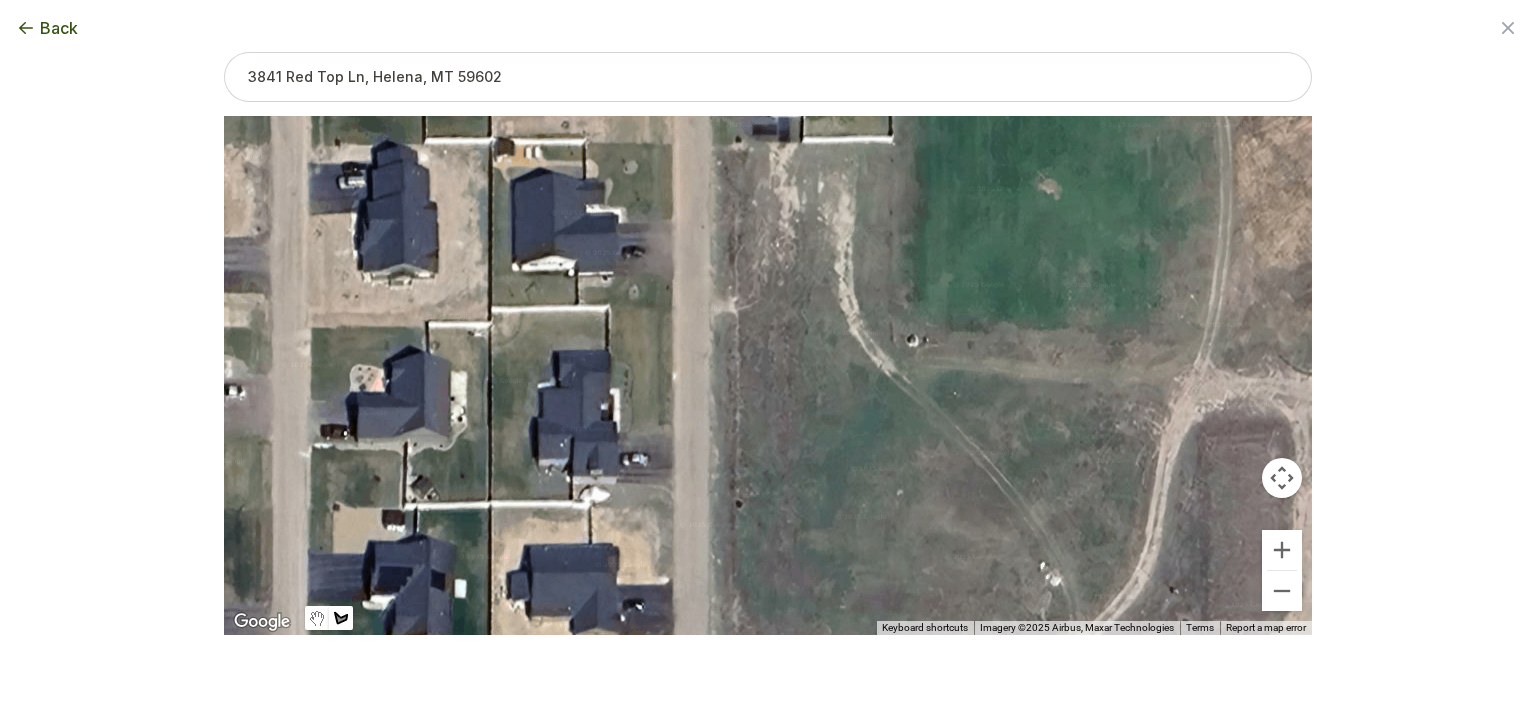 click at bounding box center [1282, 478] 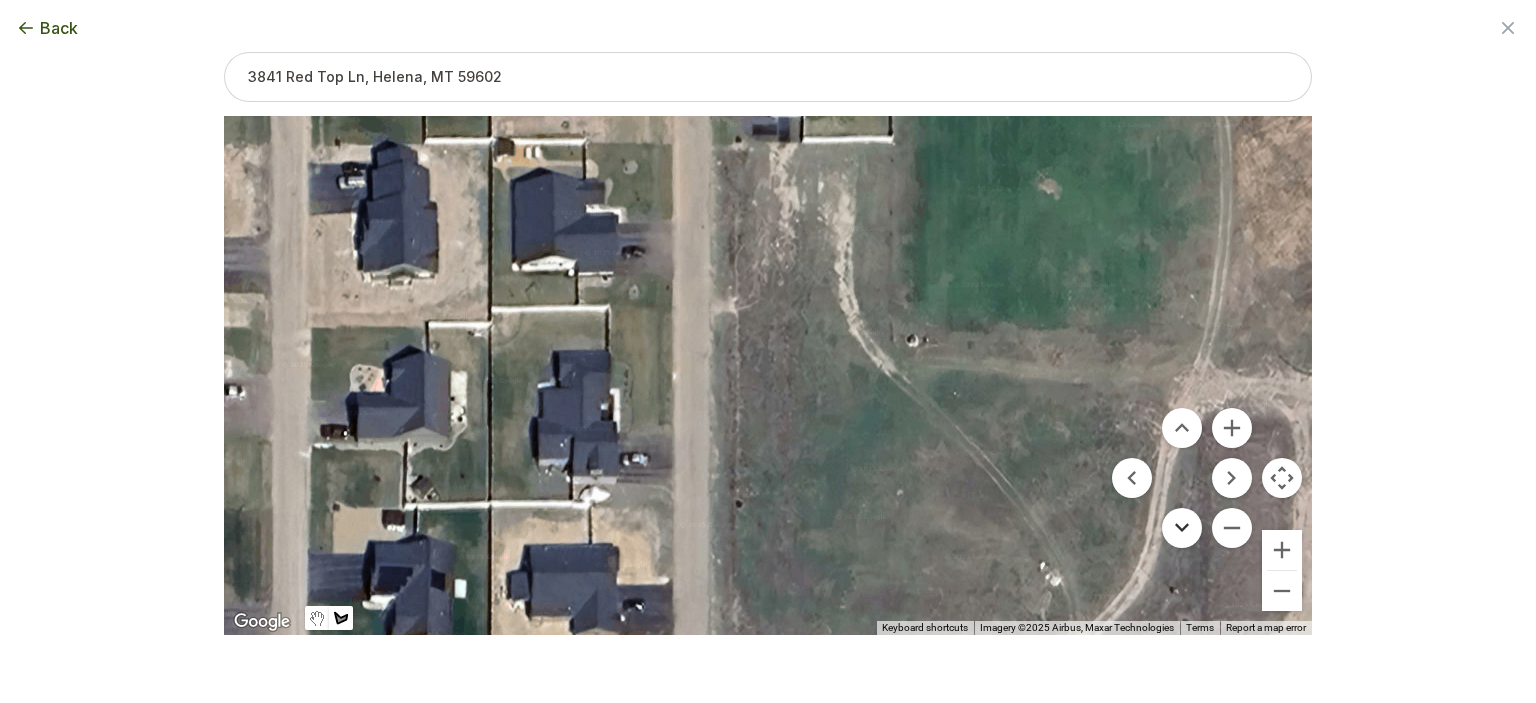 click at bounding box center (1182, 528) 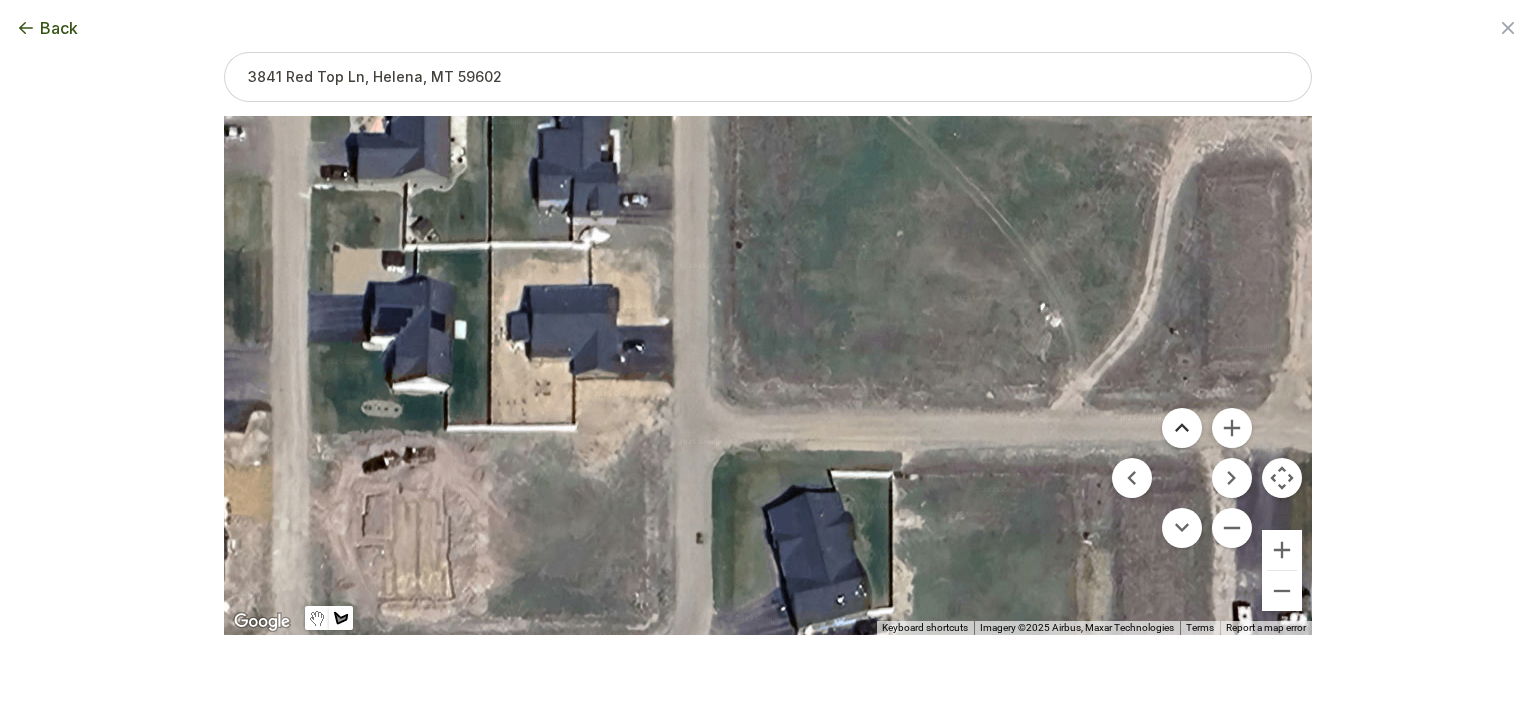 click at bounding box center (1182, 428) 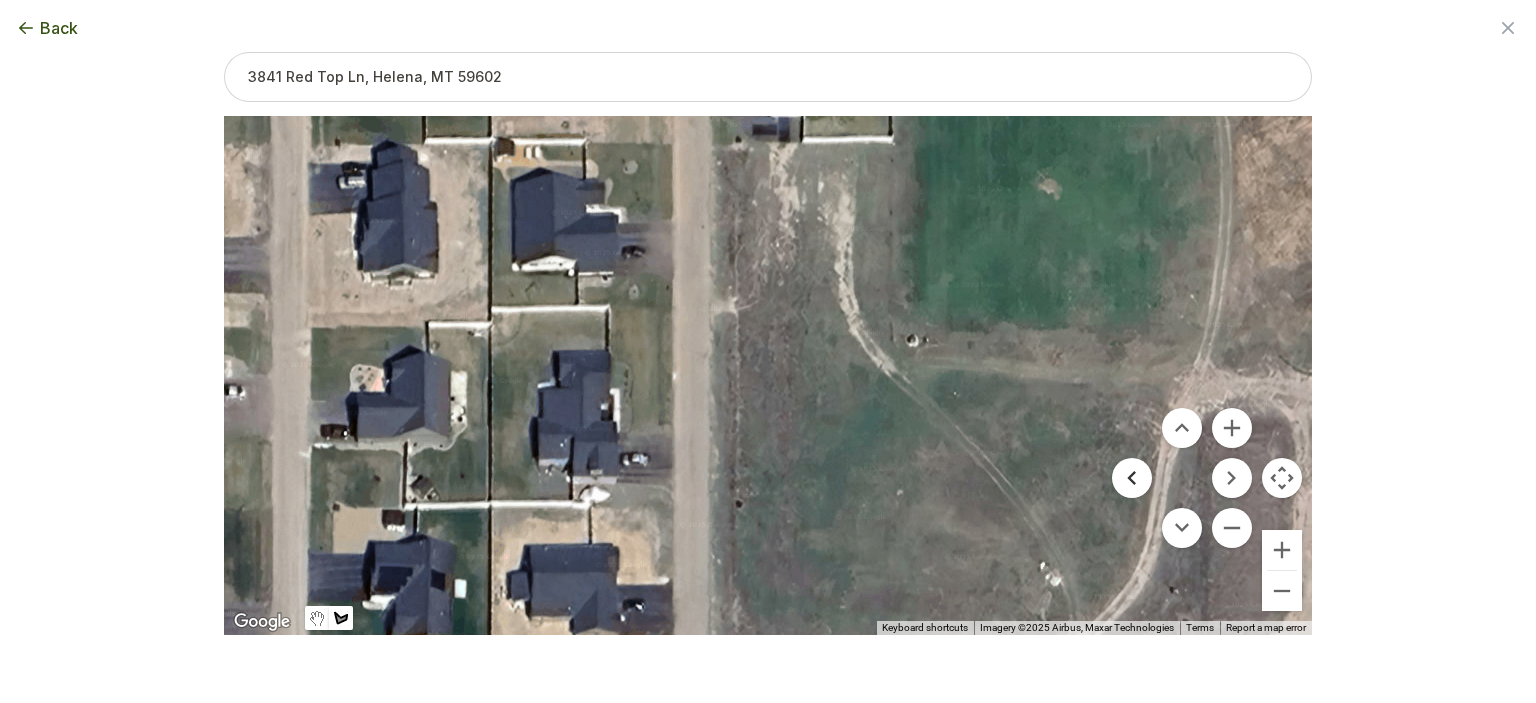 click at bounding box center [1132, 478] 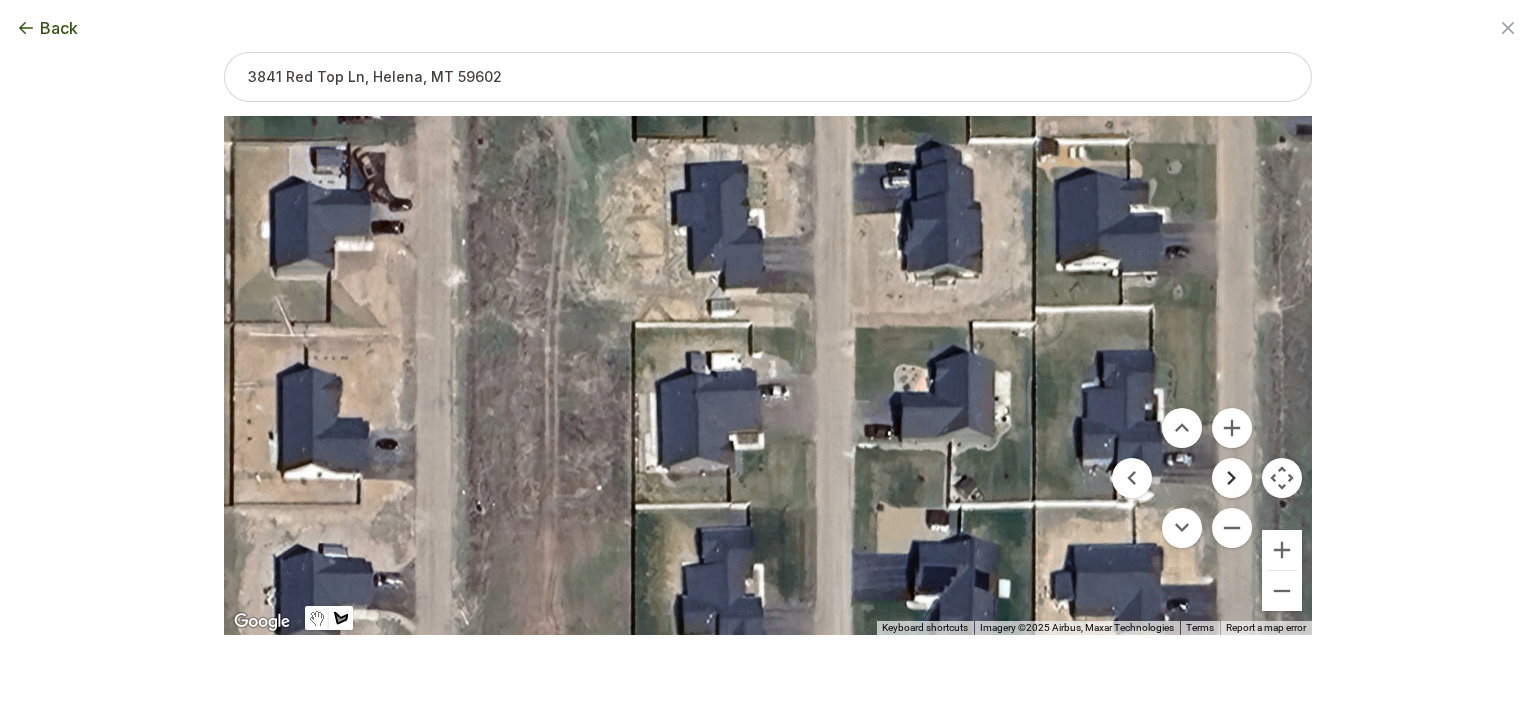click at bounding box center (1232, 478) 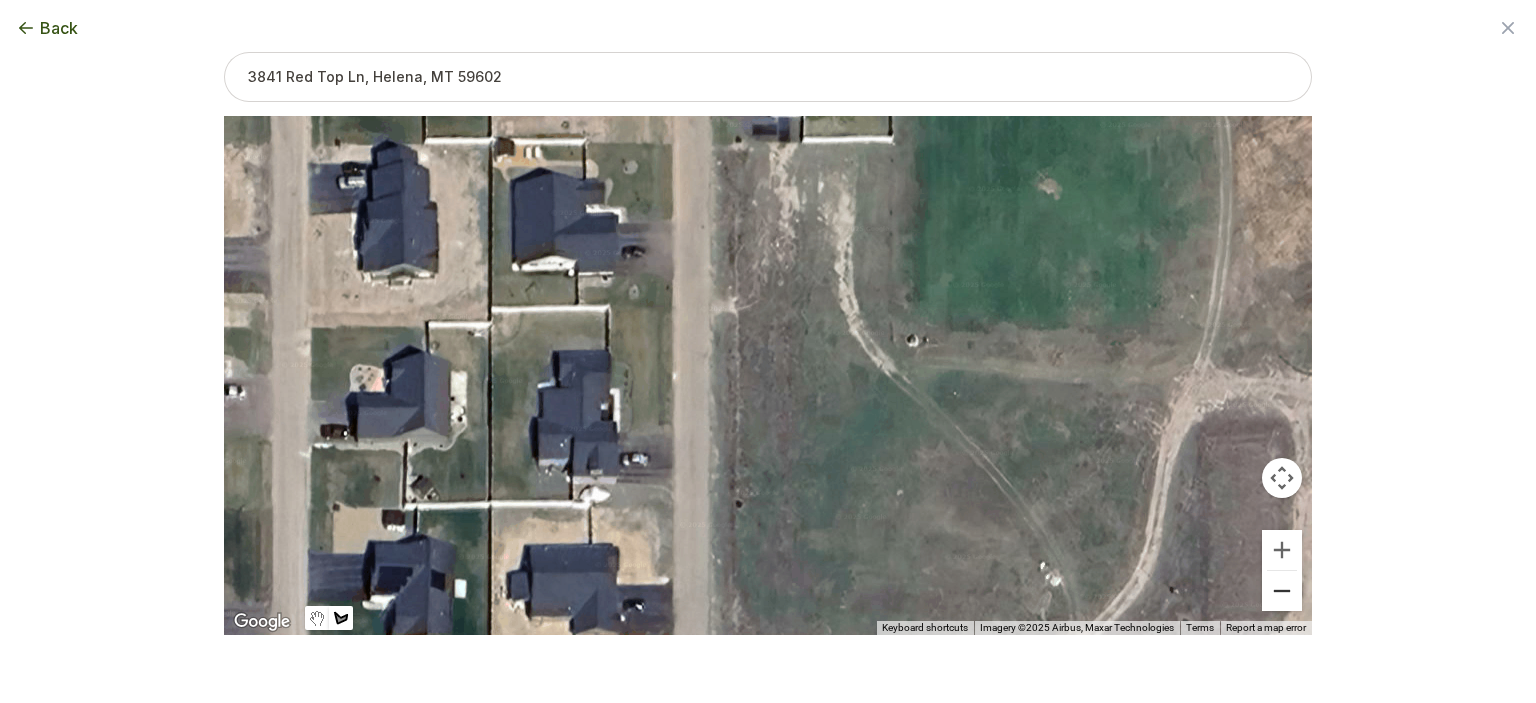 click at bounding box center (1282, 591) 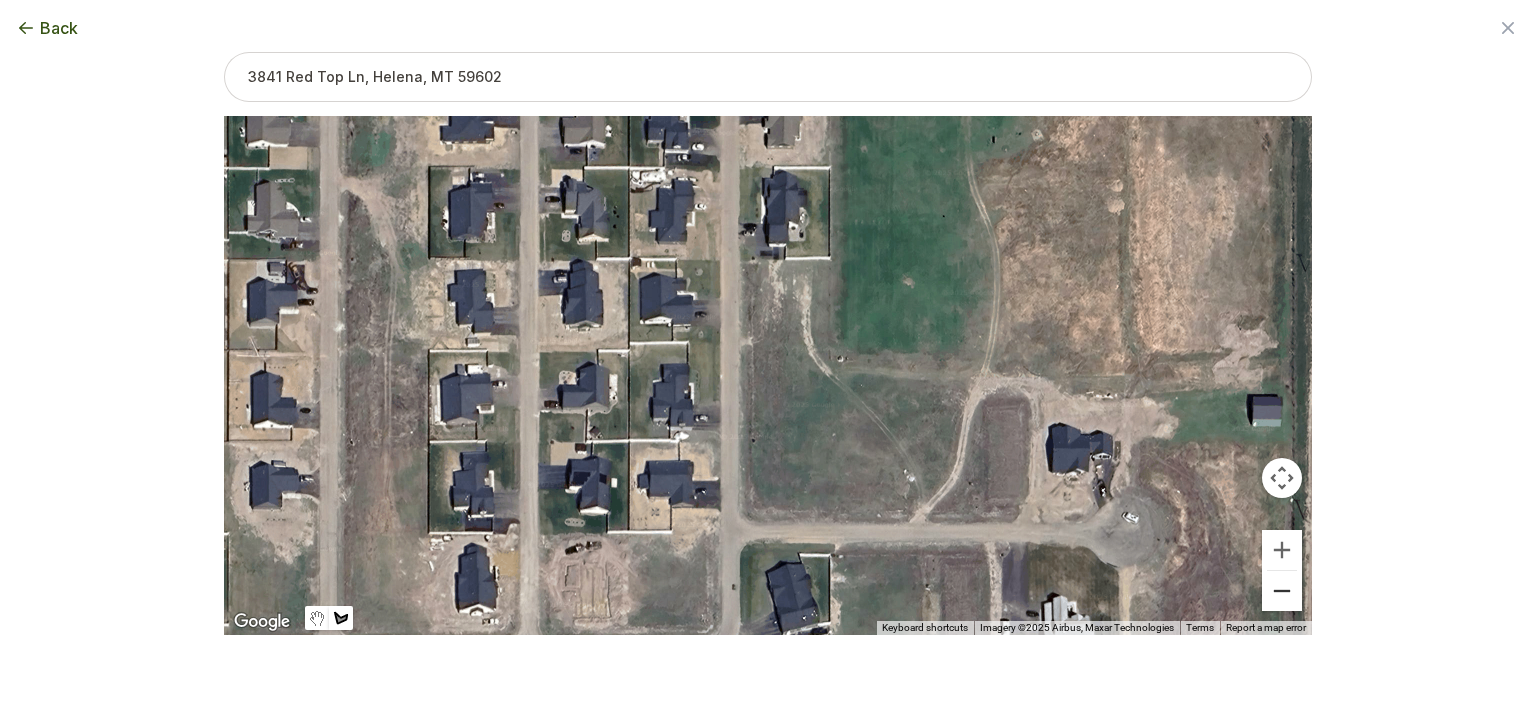 type 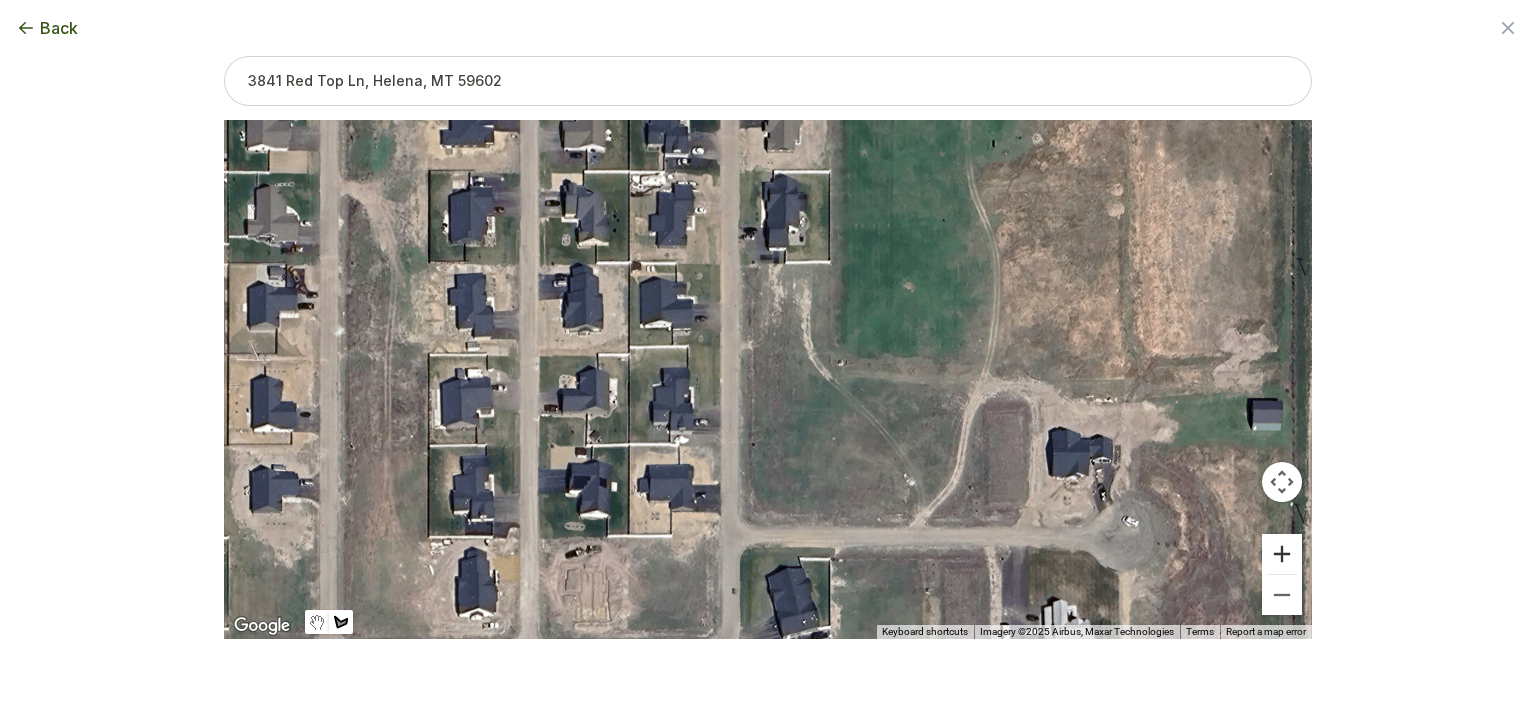click at bounding box center [1282, 554] 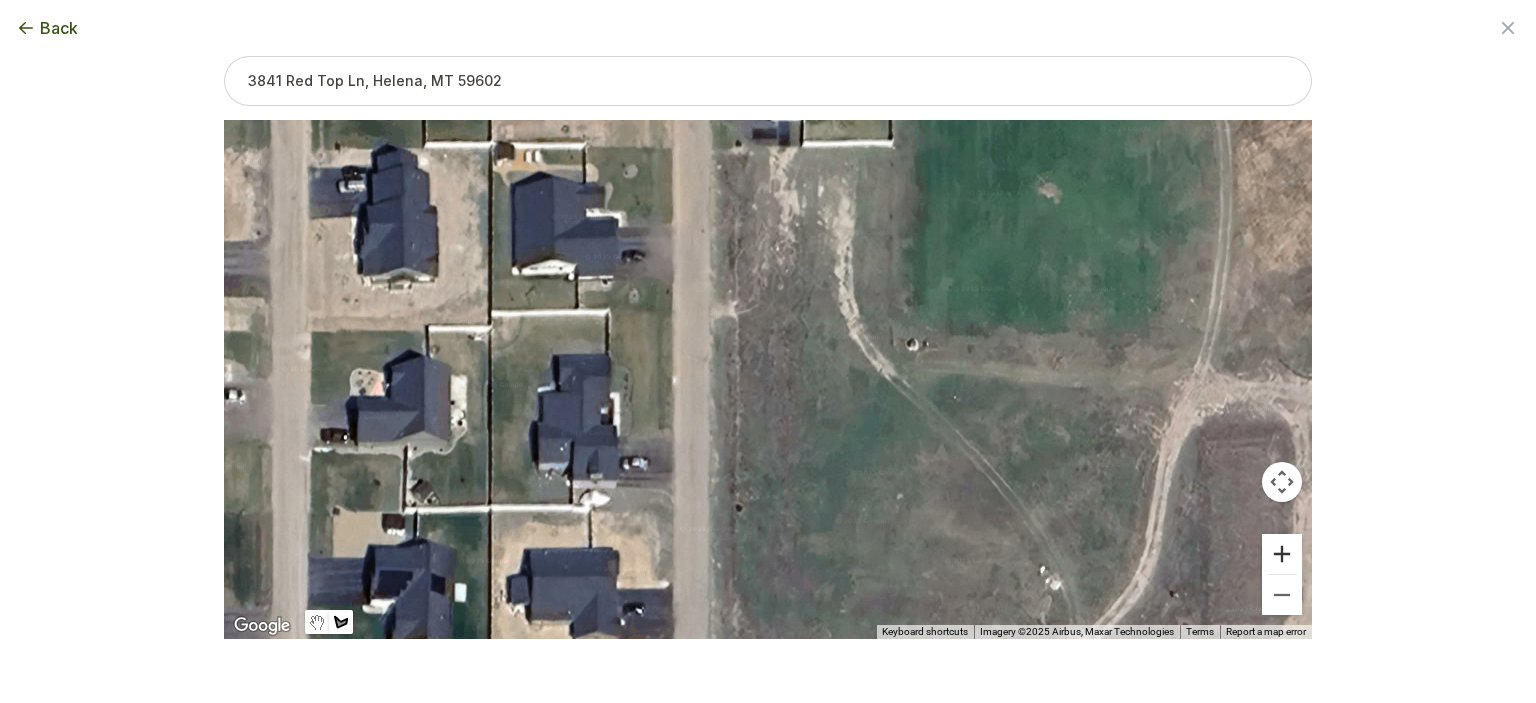 type 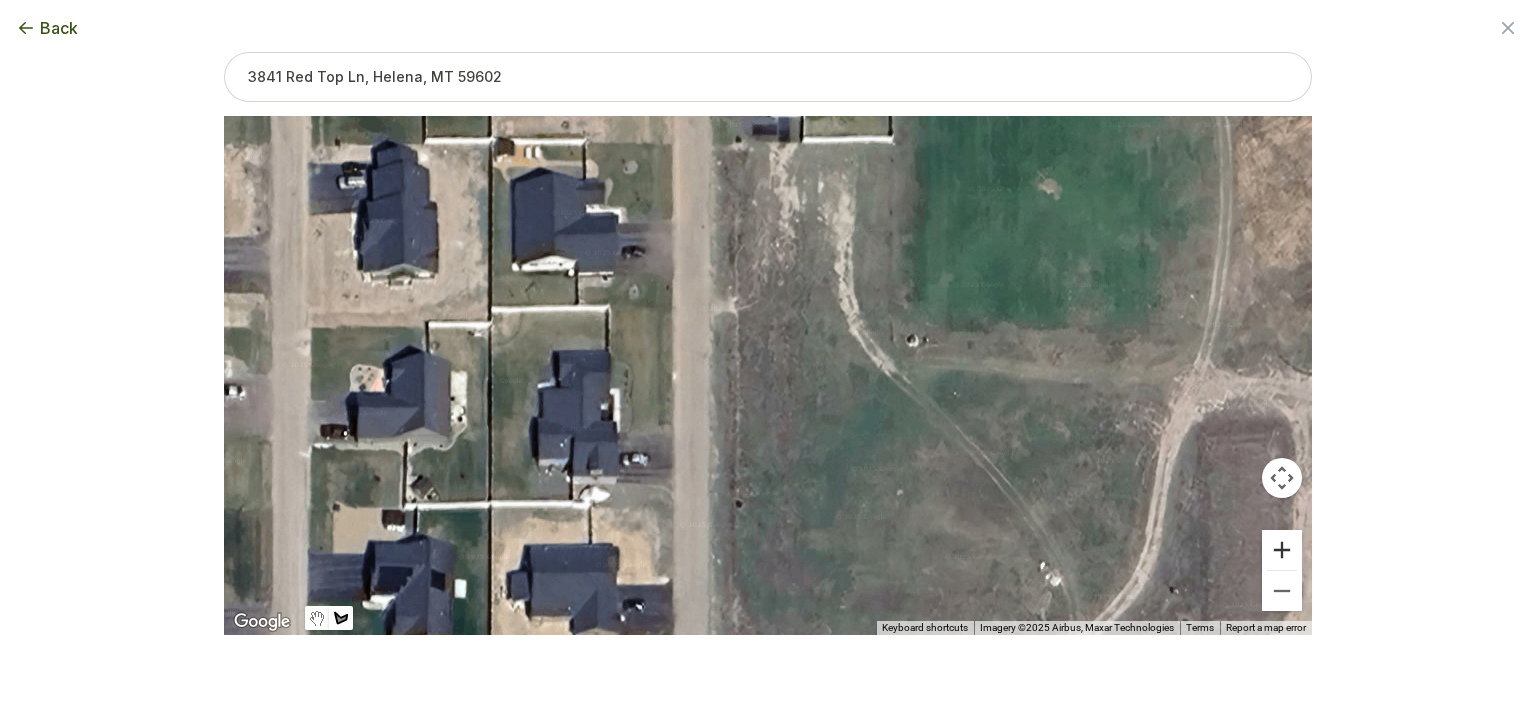 scroll, scrollTop: 0, scrollLeft: 0, axis: both 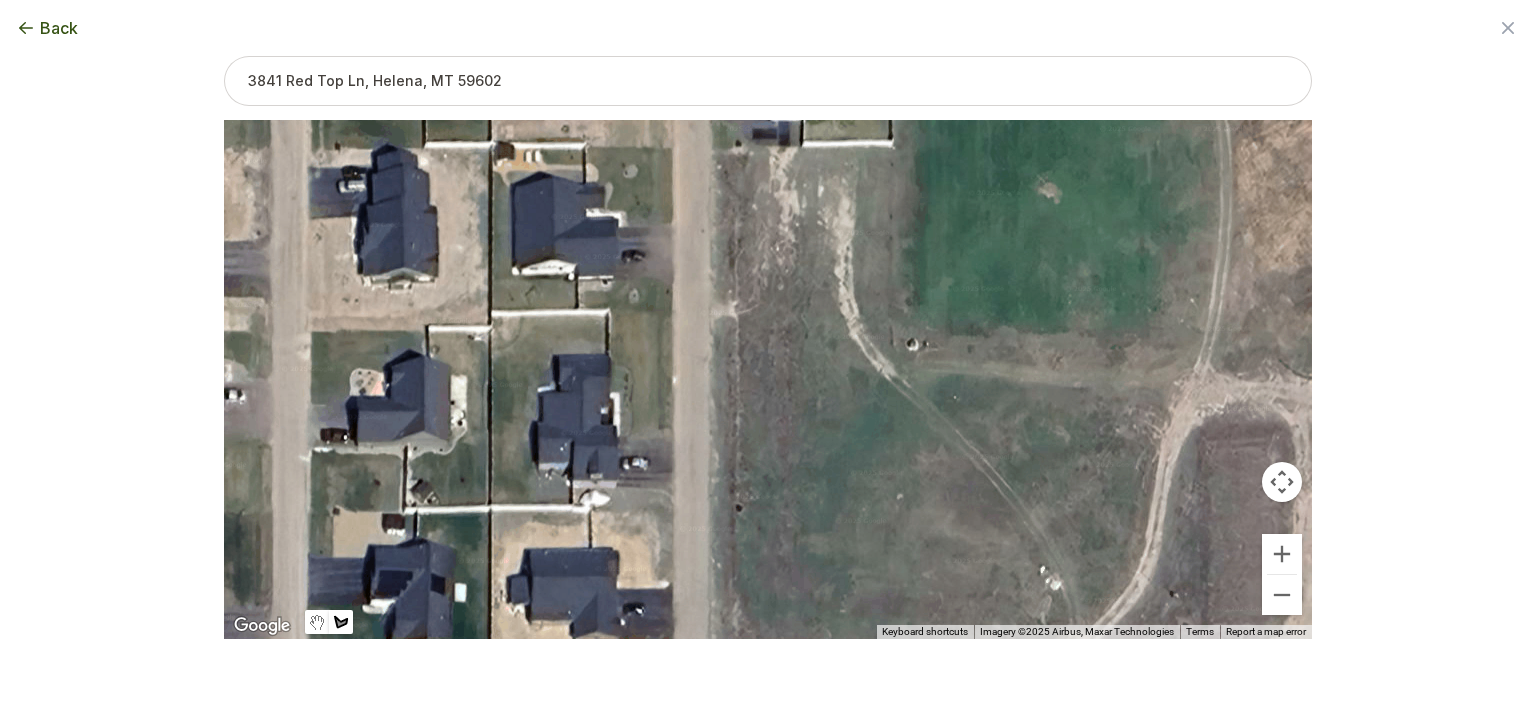 click at bounding box center [768, 379] 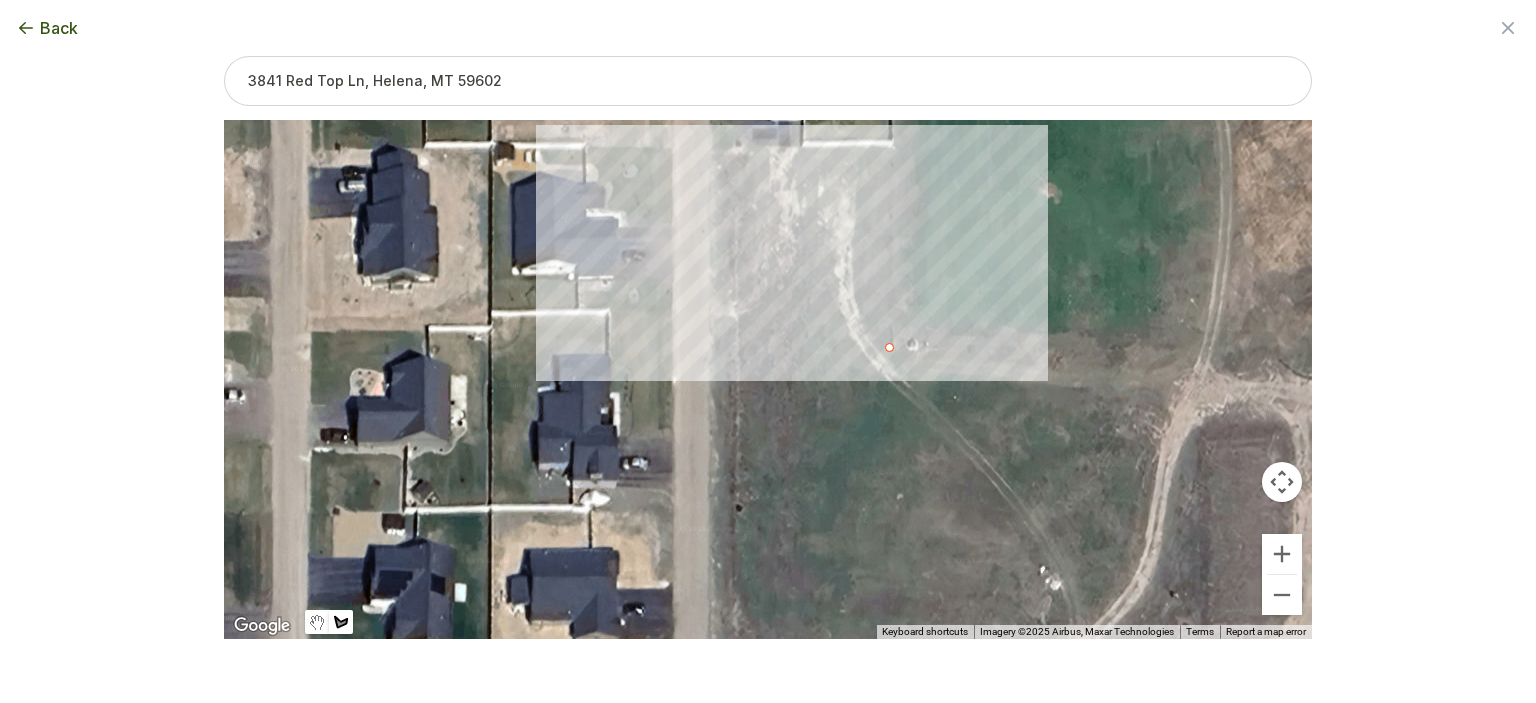 click at bounding box center (768, 379) 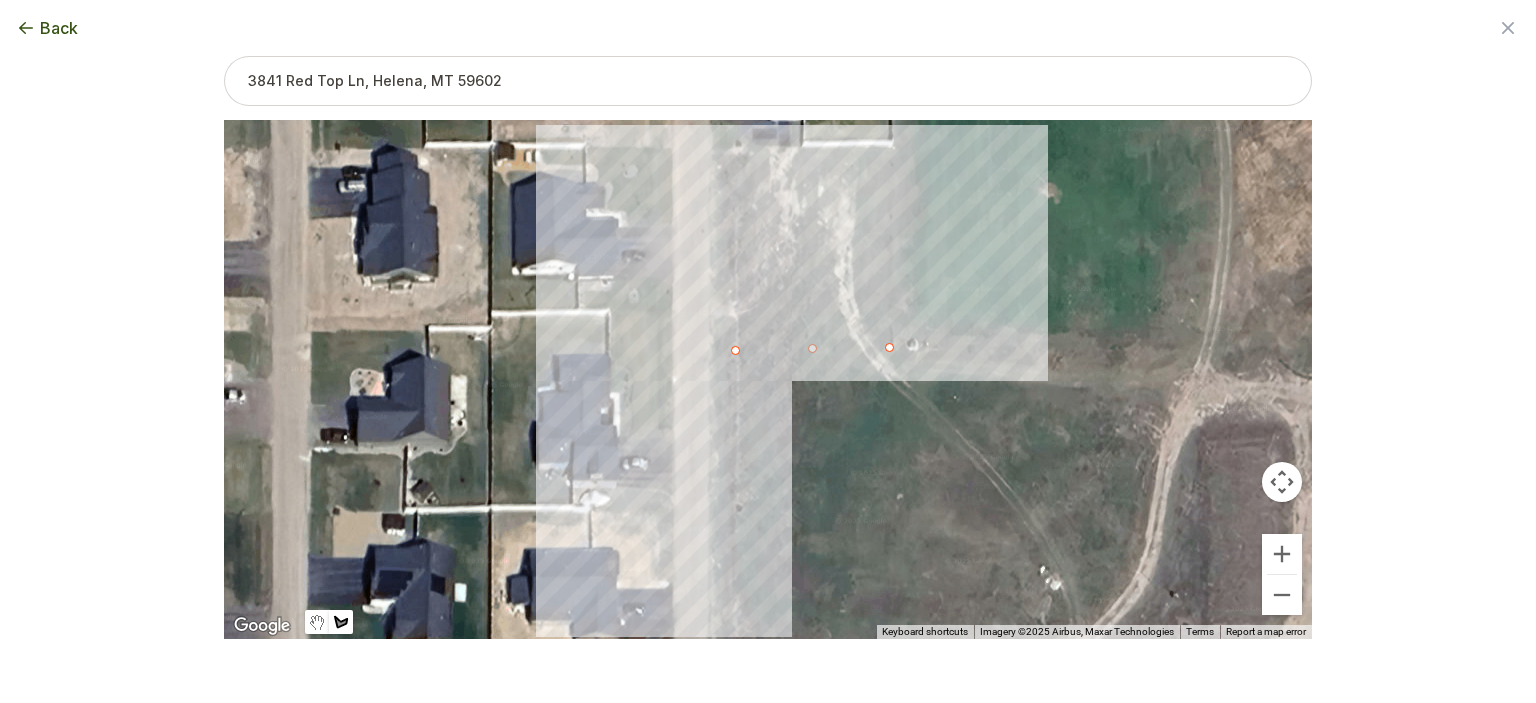 click at bounding box center (768, 379) 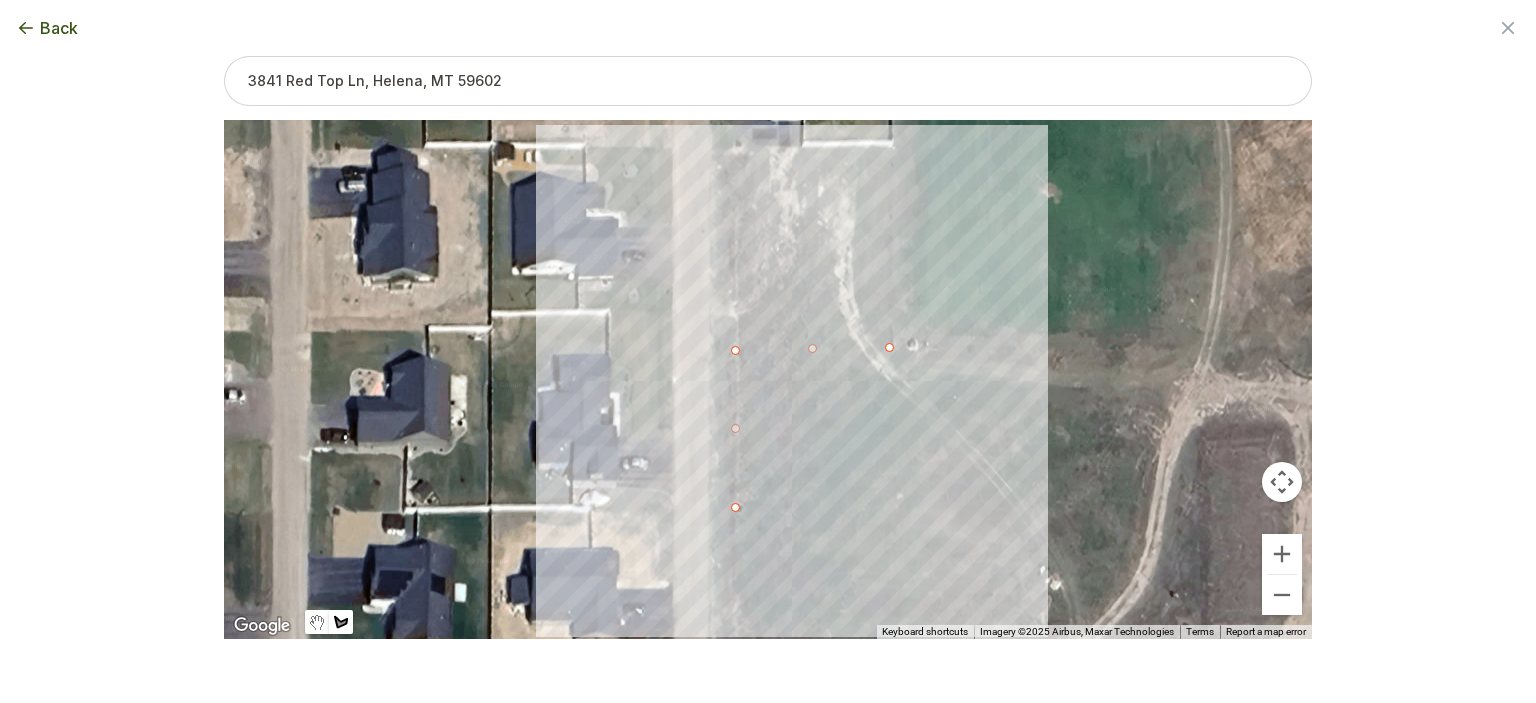 click at bounding box center [768, 379] 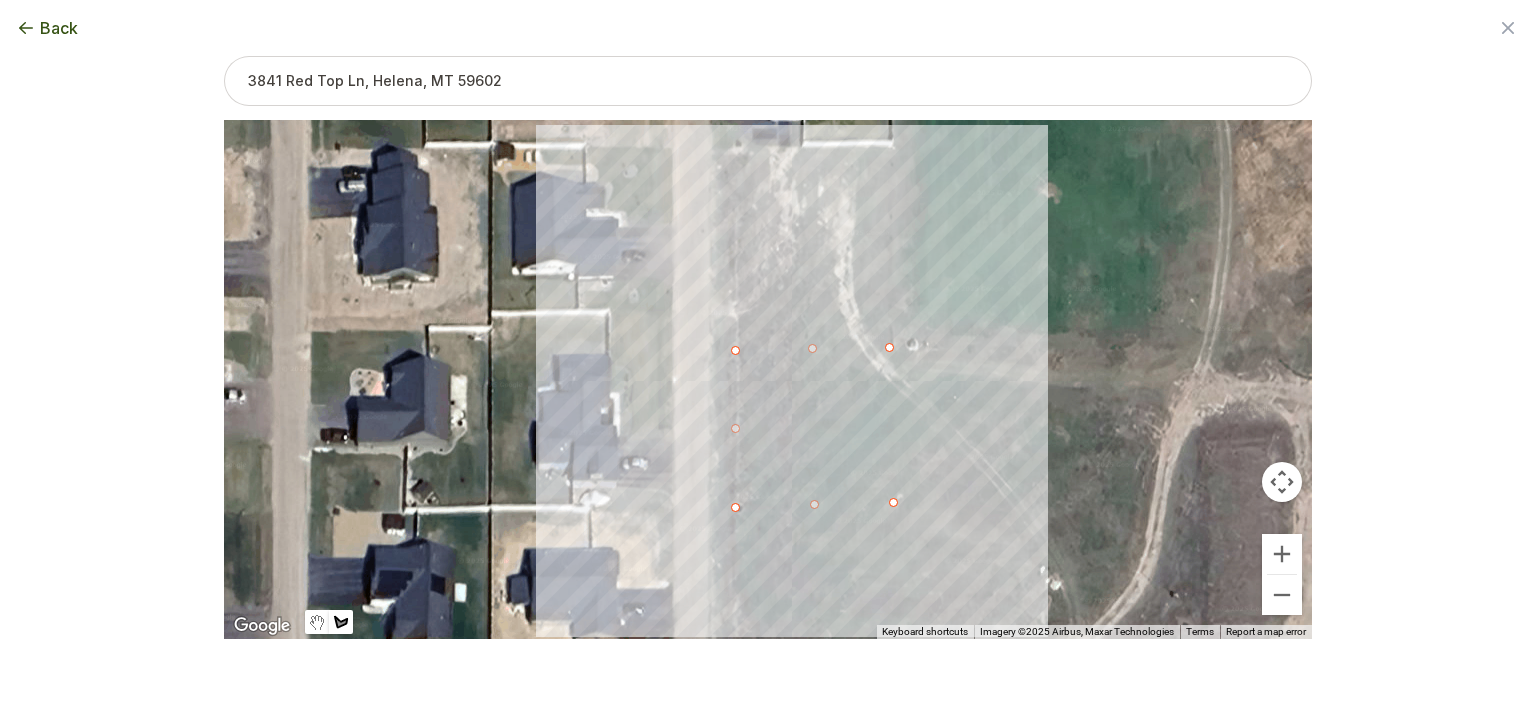click at bounding box center (768, 379) 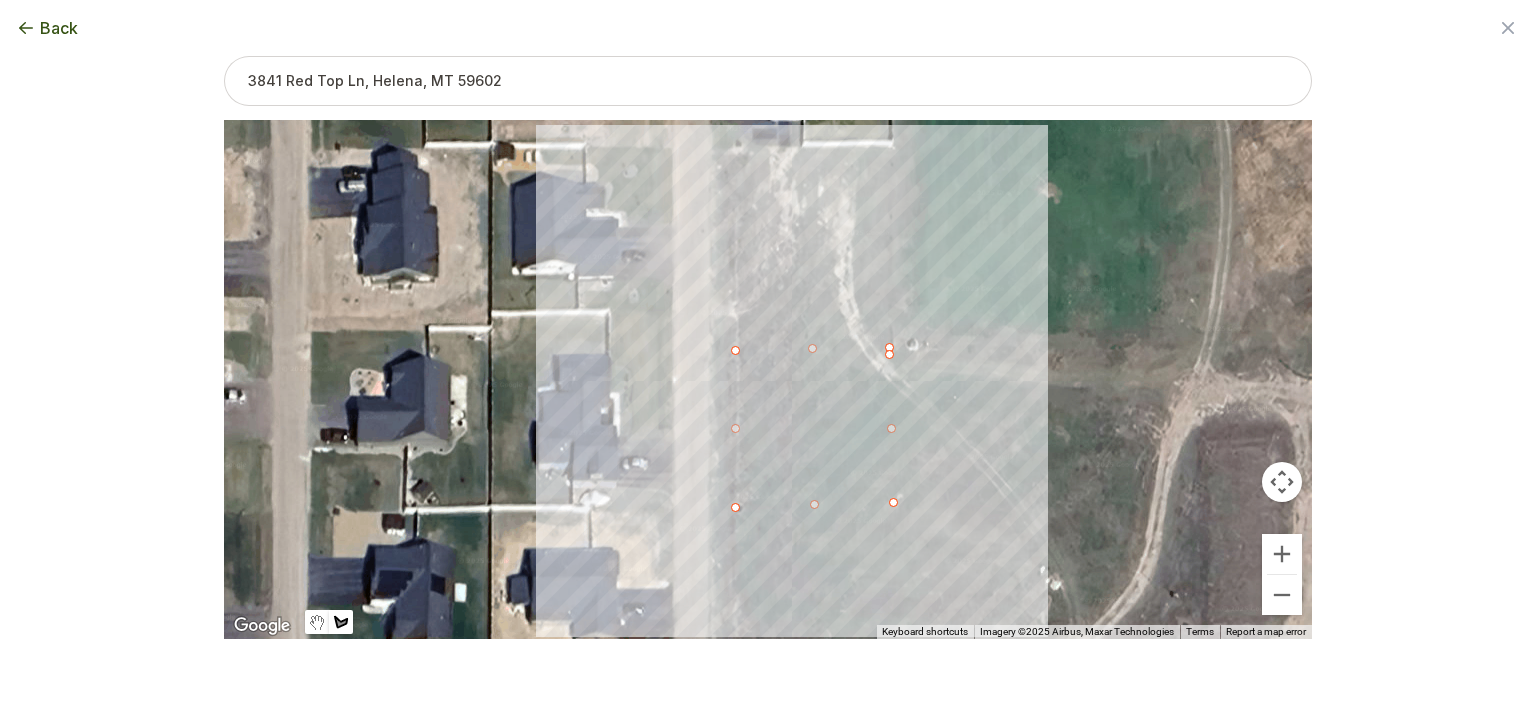 click at bounding box center (768, 379) 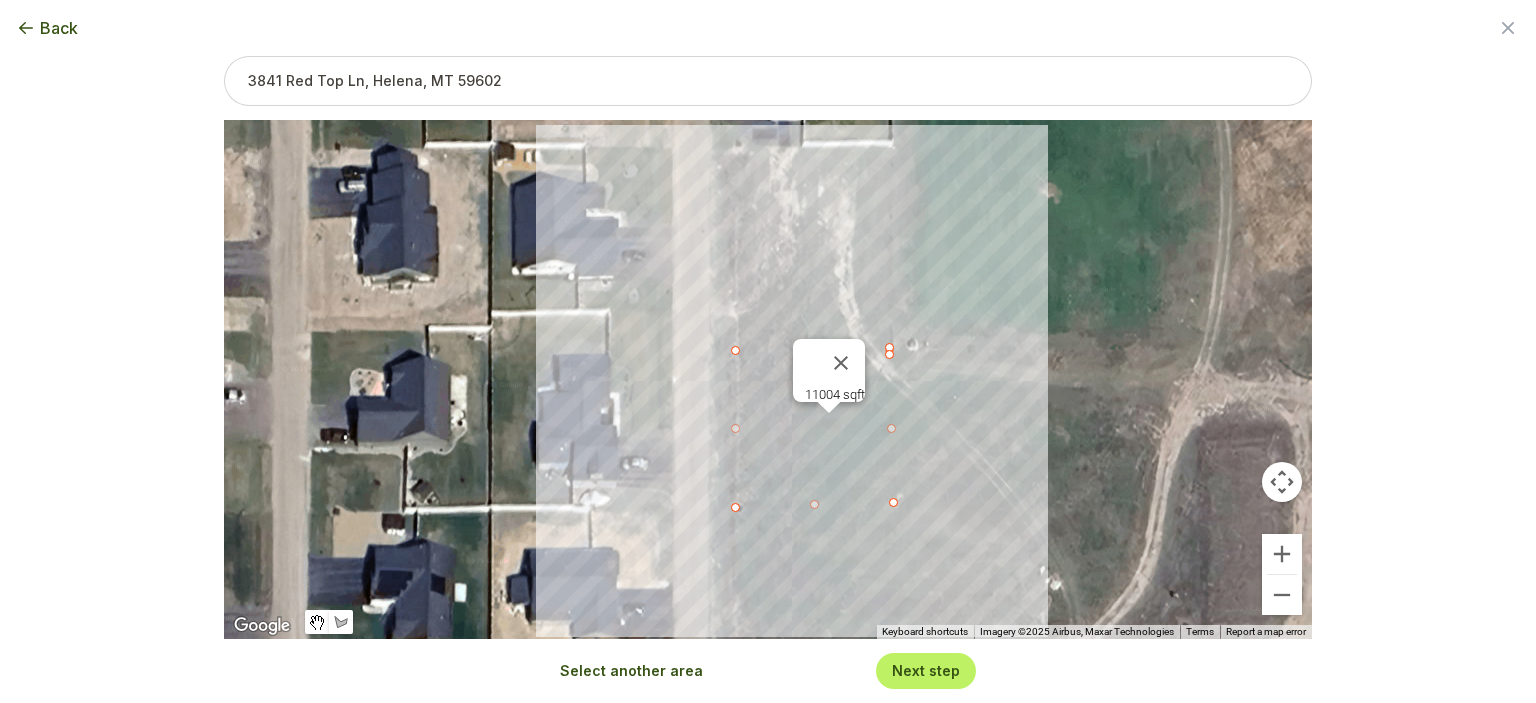 click on "Next step" at bounding box center [926, 670] 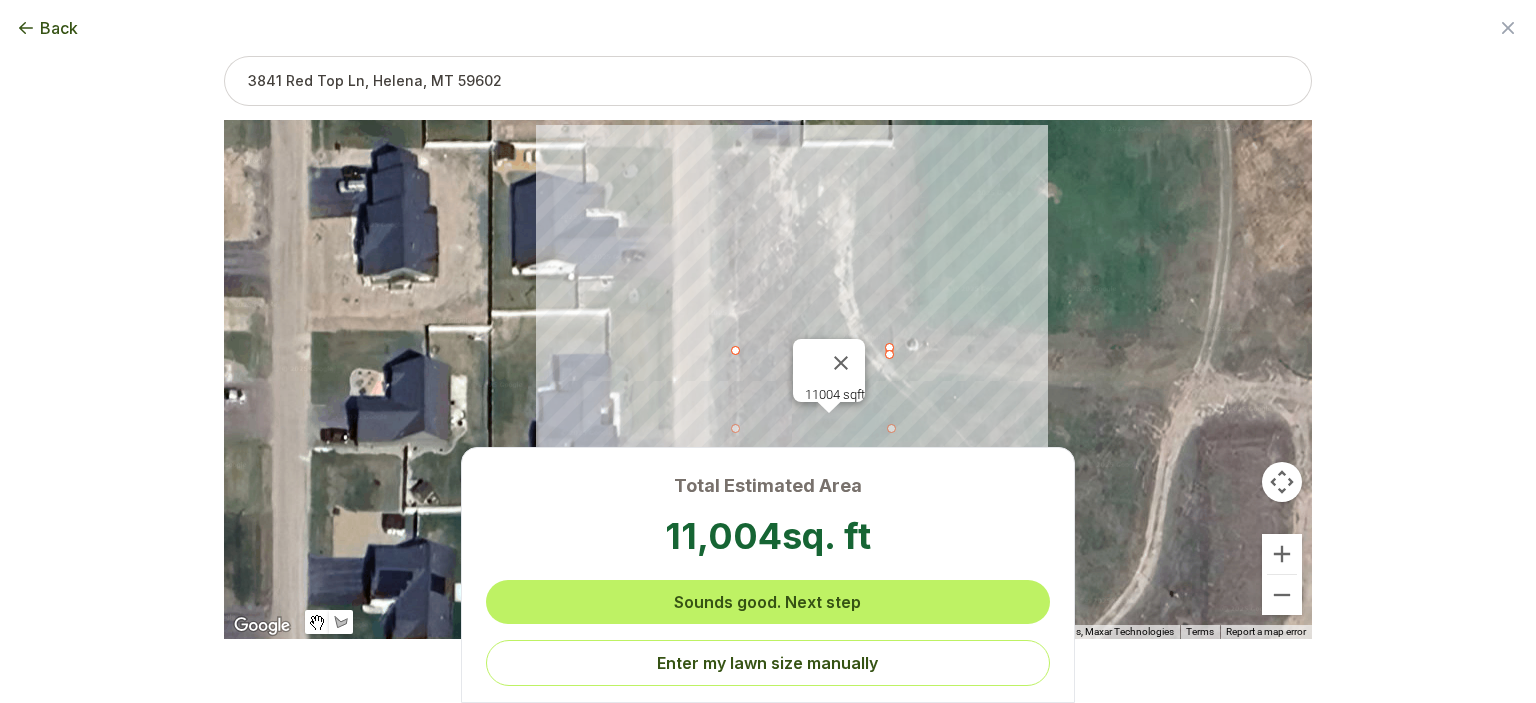 scroll, scrollTop: 0, scrollLeft: 0, axis: both 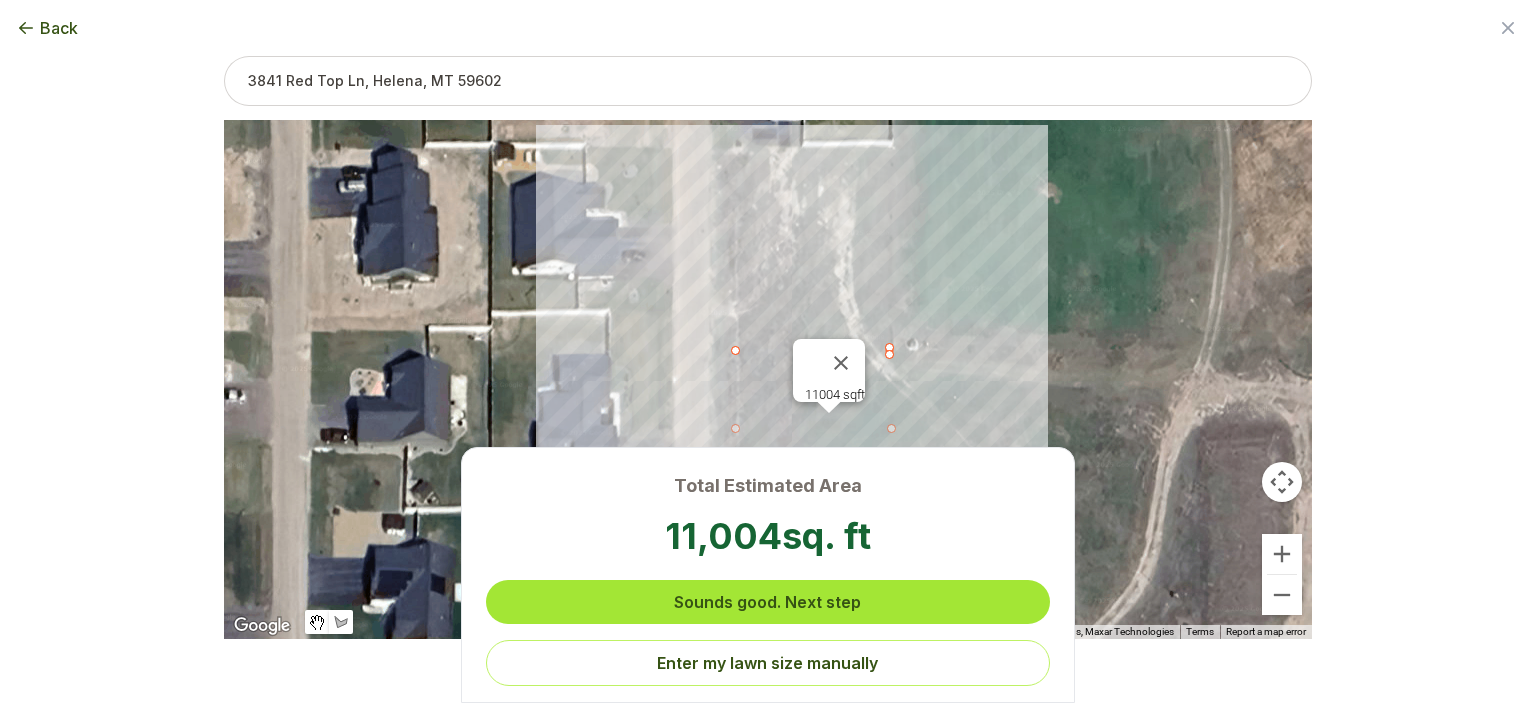 click on "Sounds good. Next step" at bounding box center [768, 602] 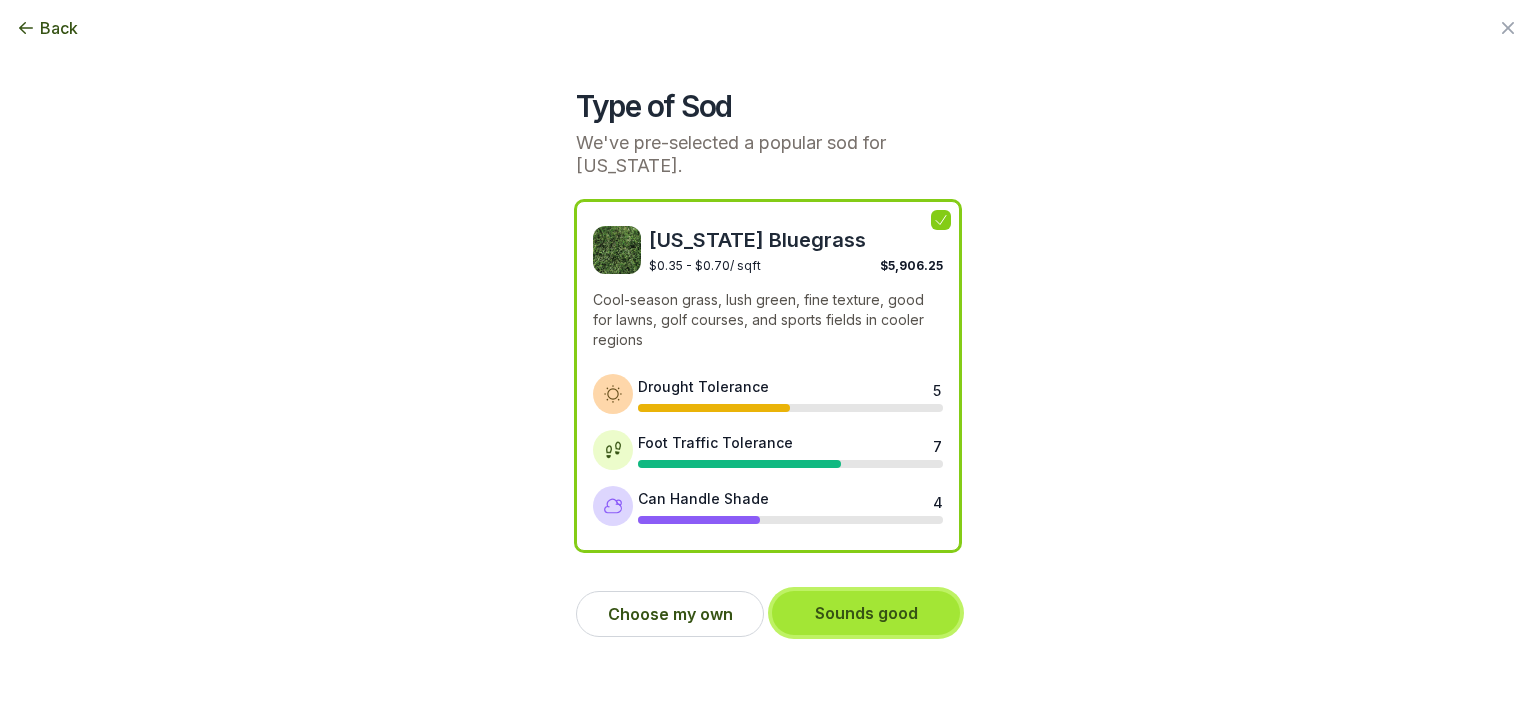 click on "Sounds good" at bounding box center [866, 613] 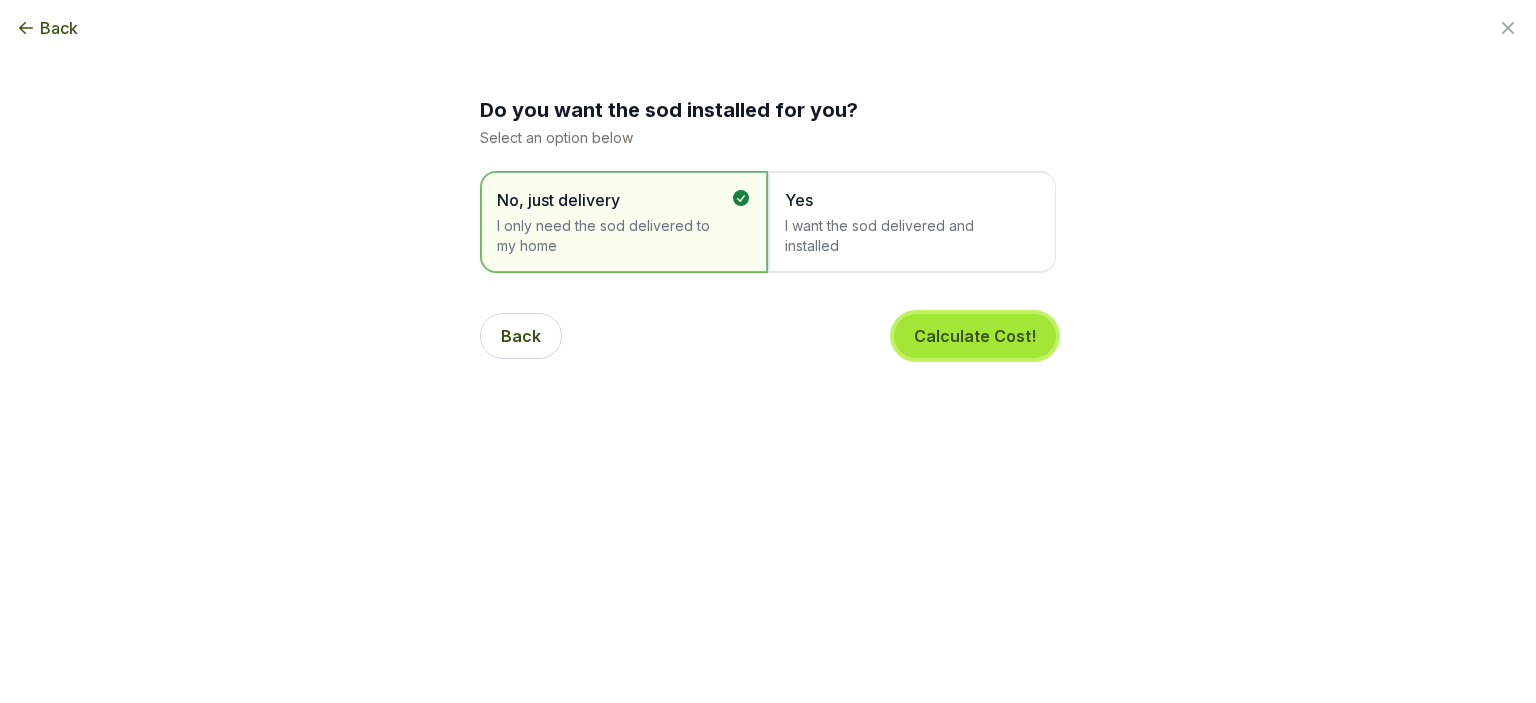 click on "Calculate Cost!" at bounding box center (975, 336) 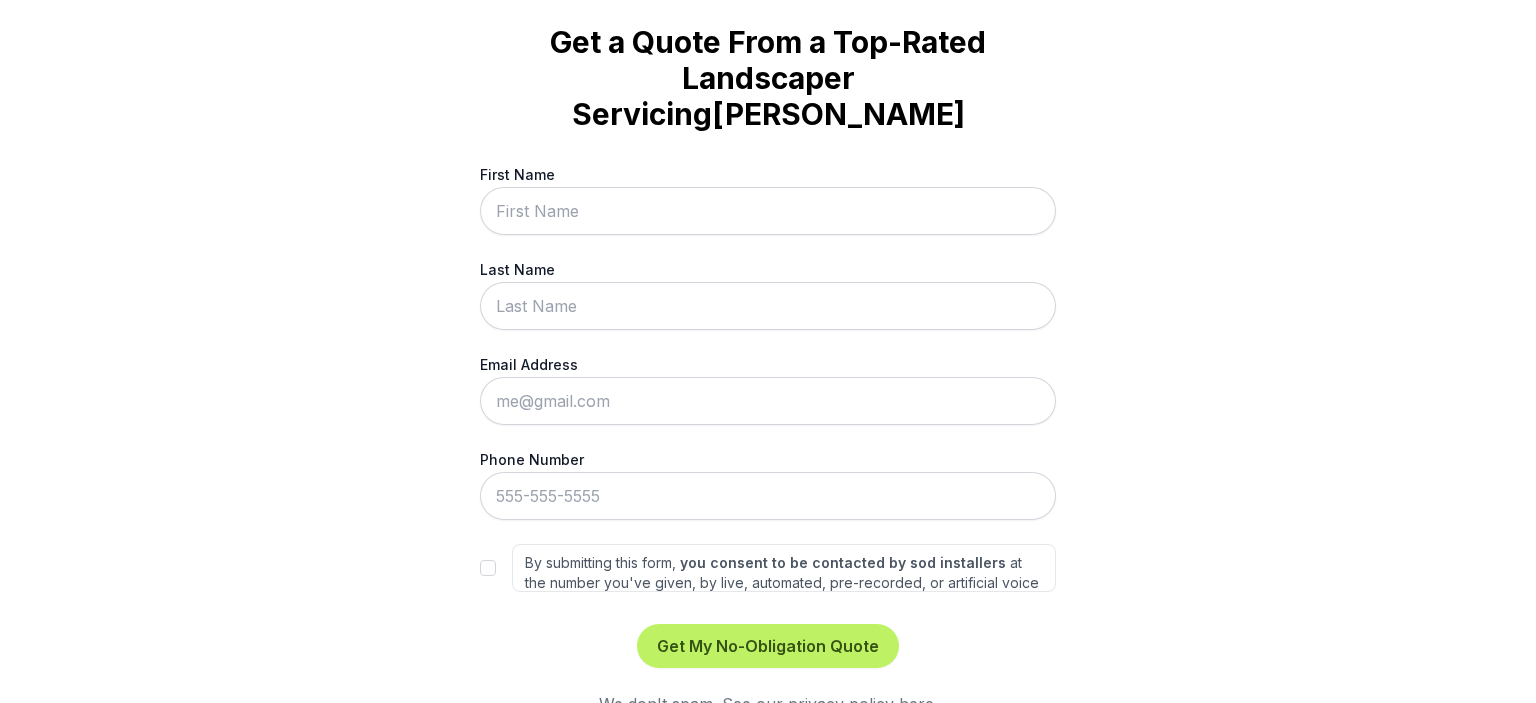 scroll, scrollTop: 0, scrollLeft: 0, axis: both 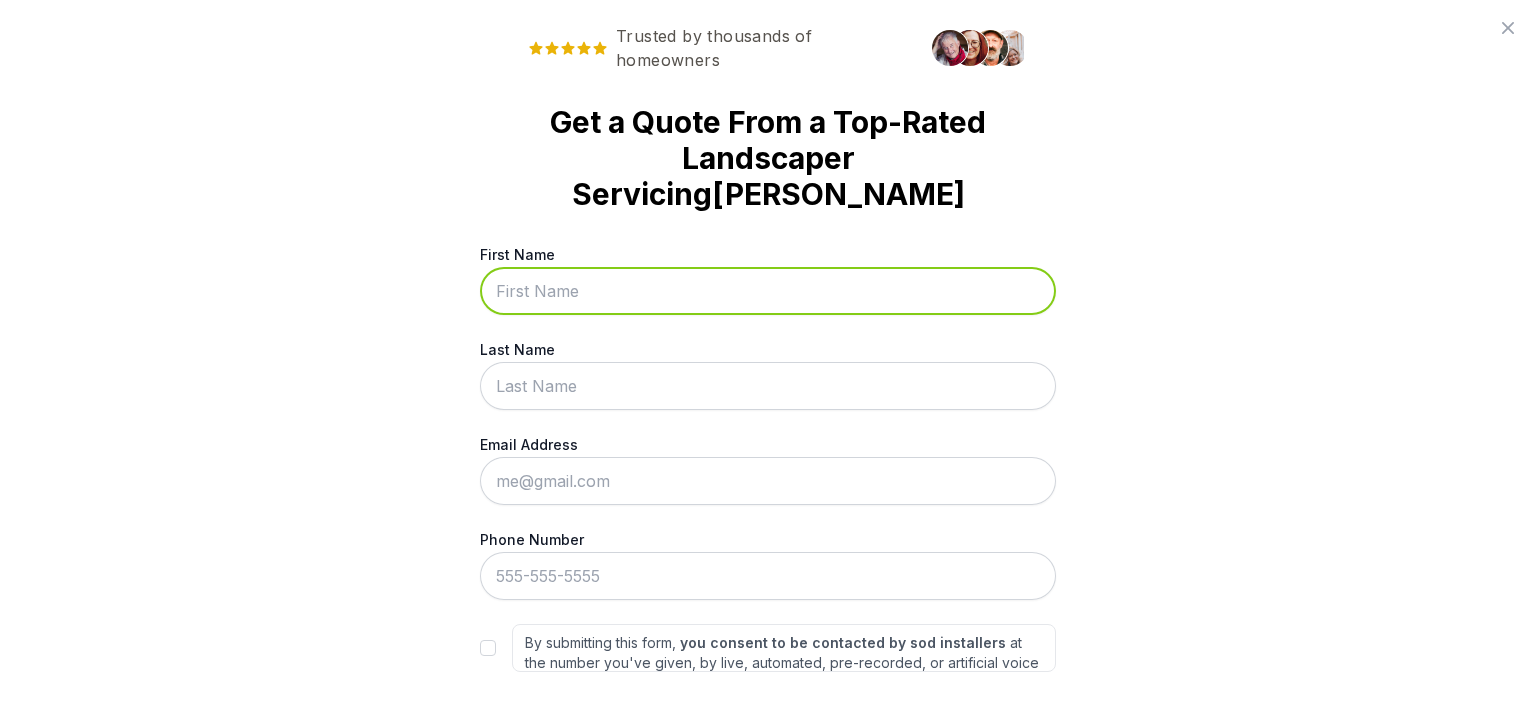 click on "First Name" at bounding box center (768, 291) 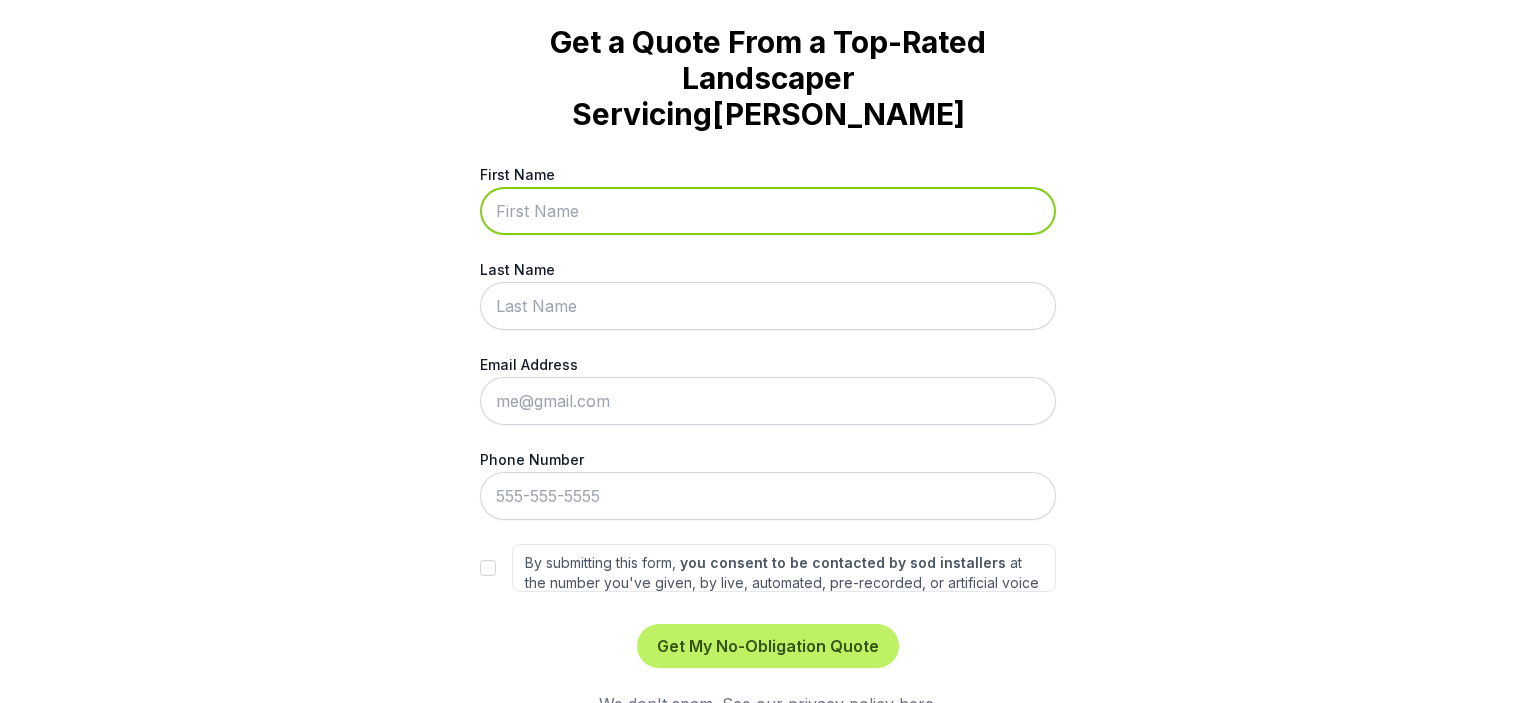 scroll, scrollTop: 0, scrollLeft: 0, axis: both 